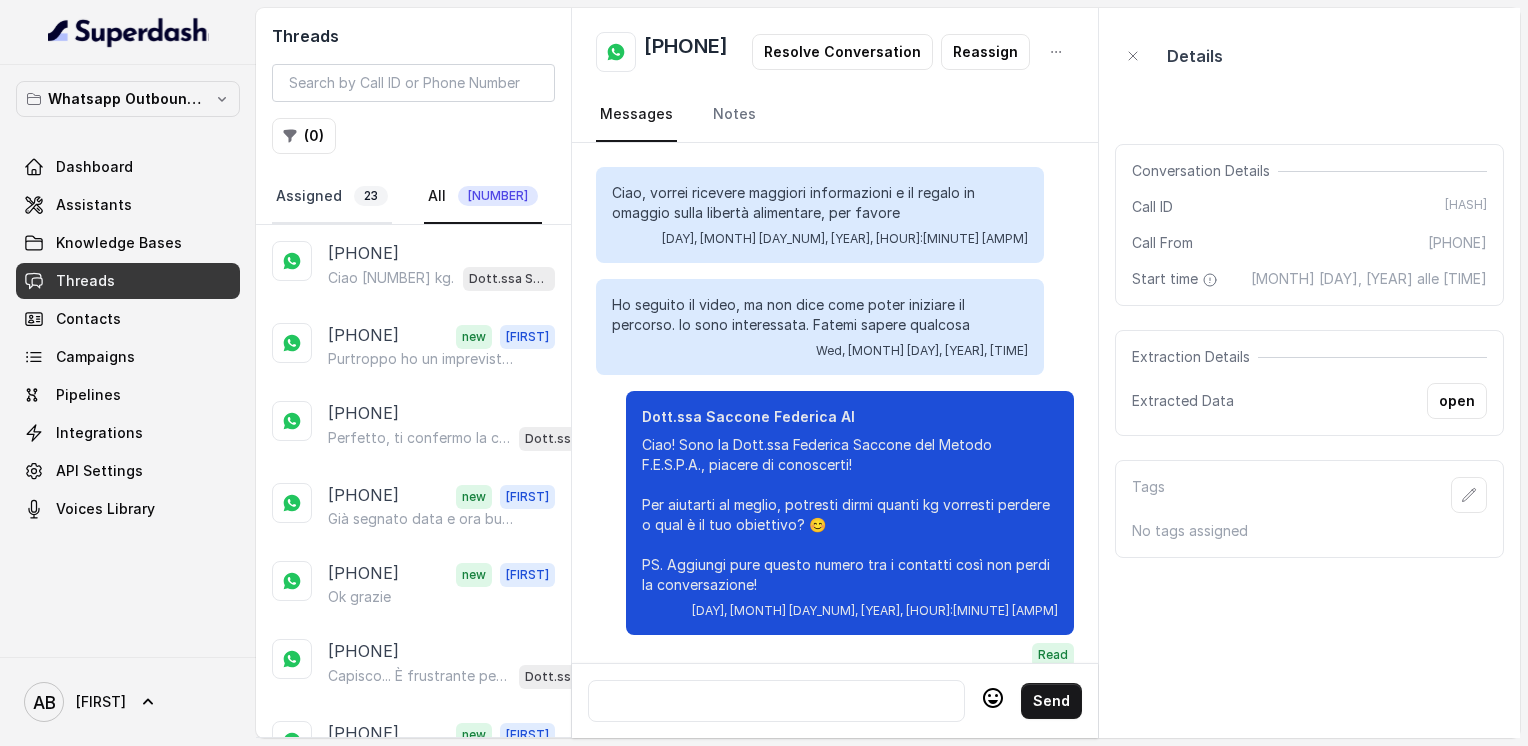 scroll, scrollTop: 0, scrollLeft: 0, axis: both 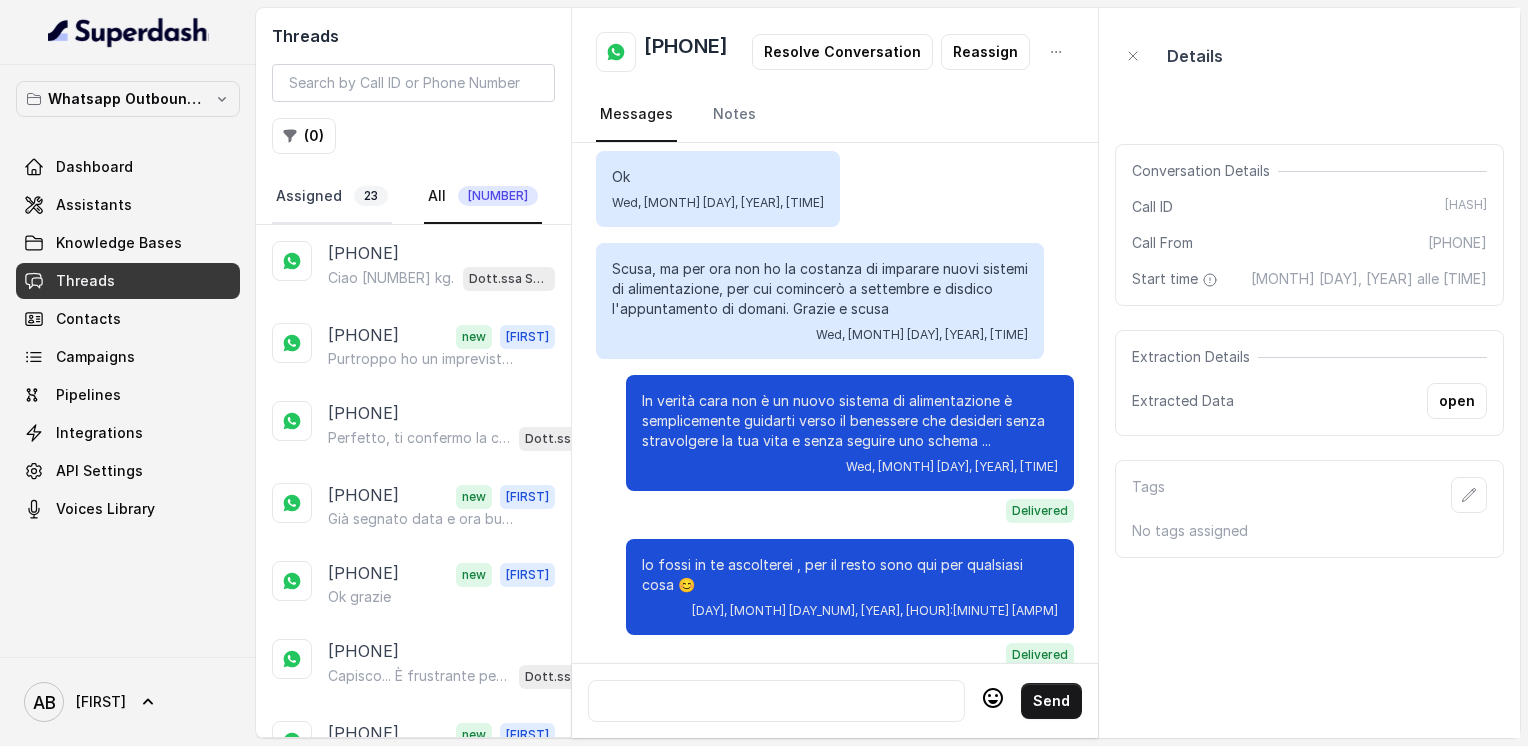 click on "Assigned [NUMBER]" at bounding box center (332, 197) 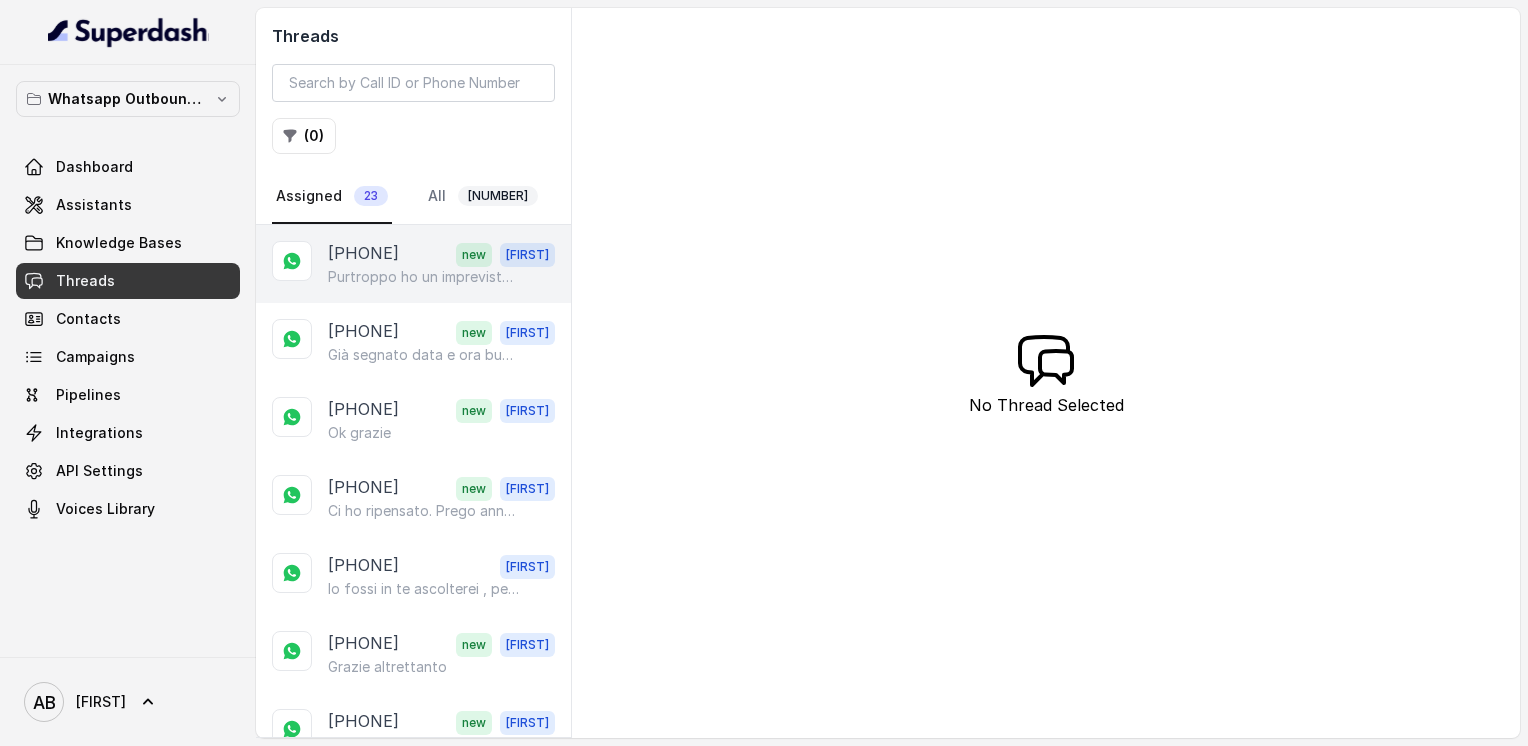 click on "Purtroppo ho un imprevisto non possiamo
Sentirci…" at bounding box center [424, 277] 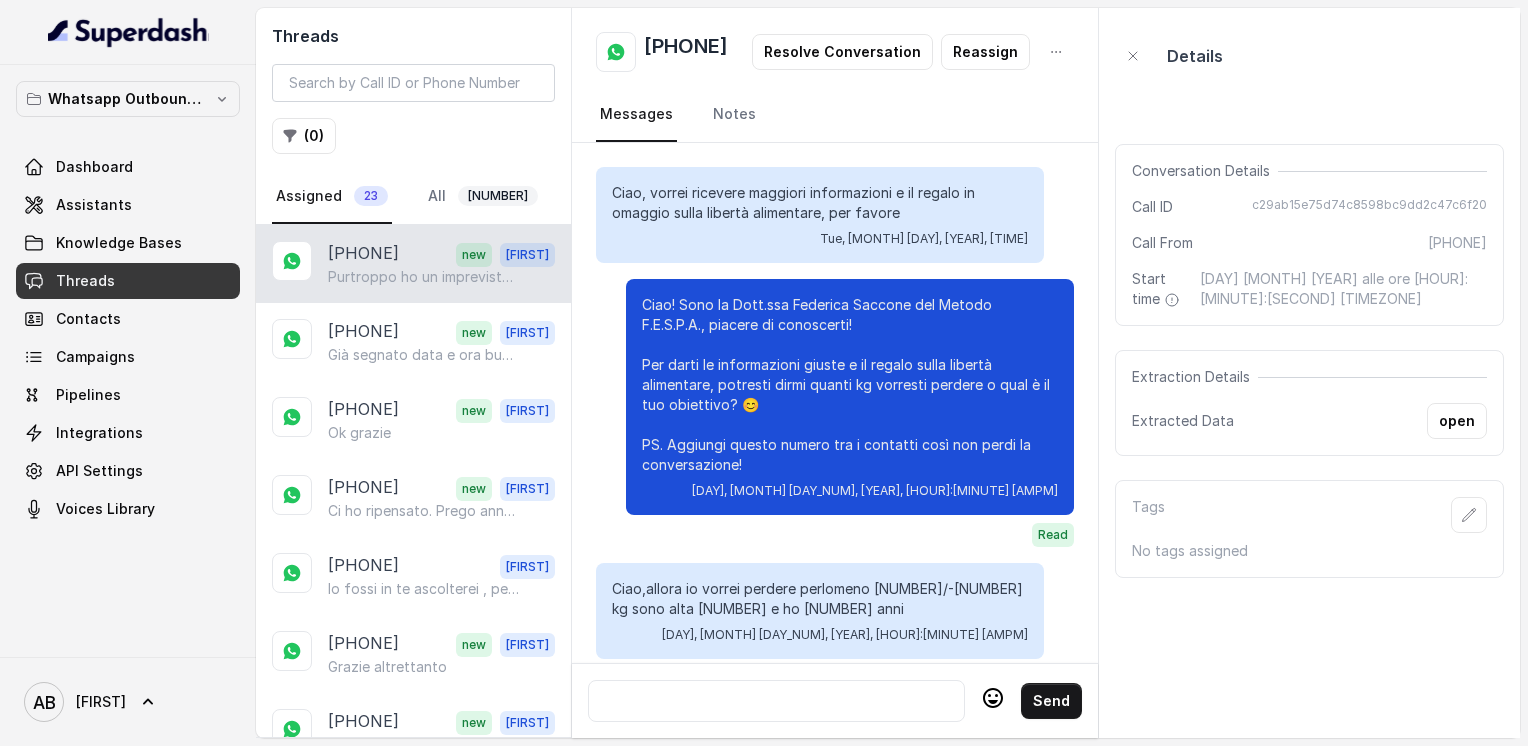 scroll, scrollTop: 3796, scrollLeft: 0, axis: vertical 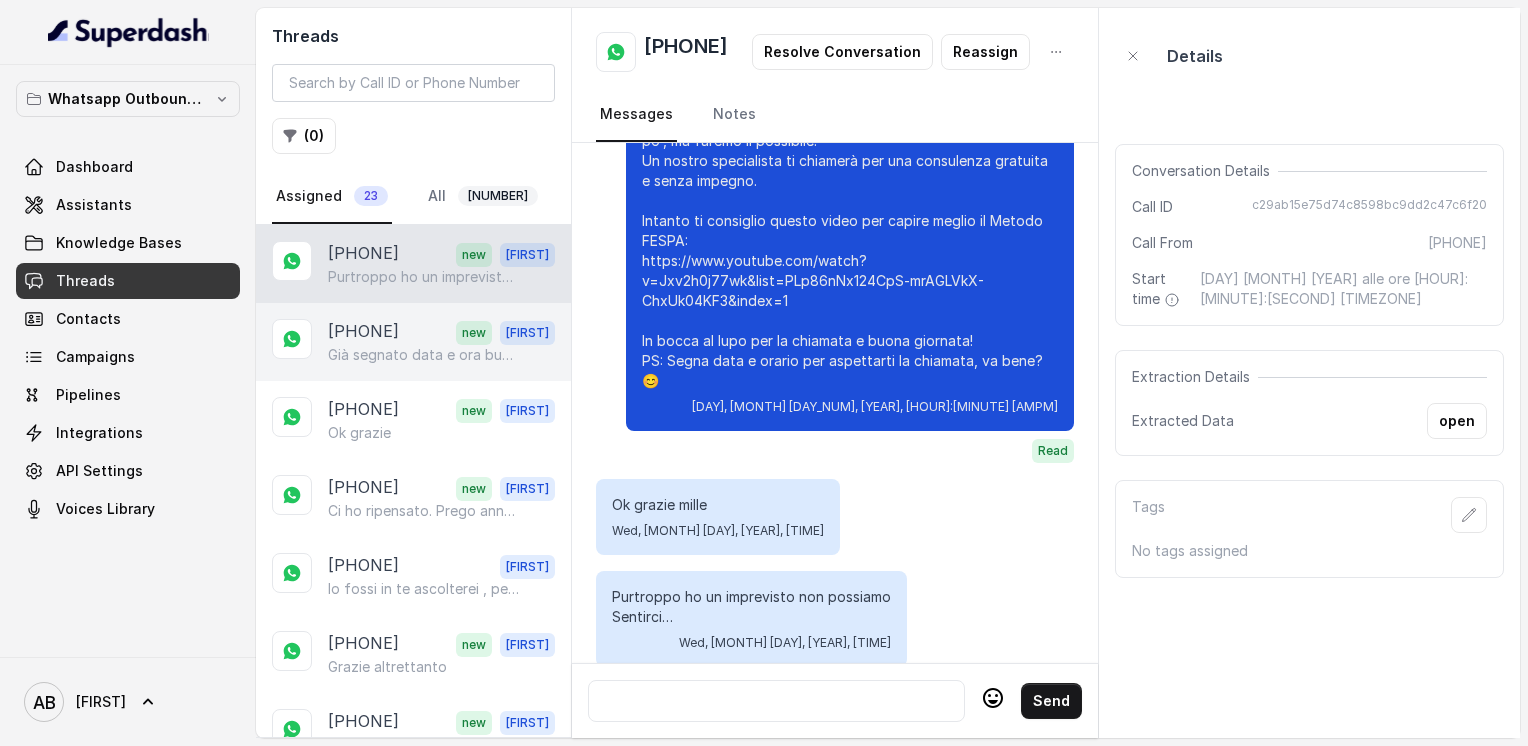 click on "[PHONE]" at bounding box center [363, 332] 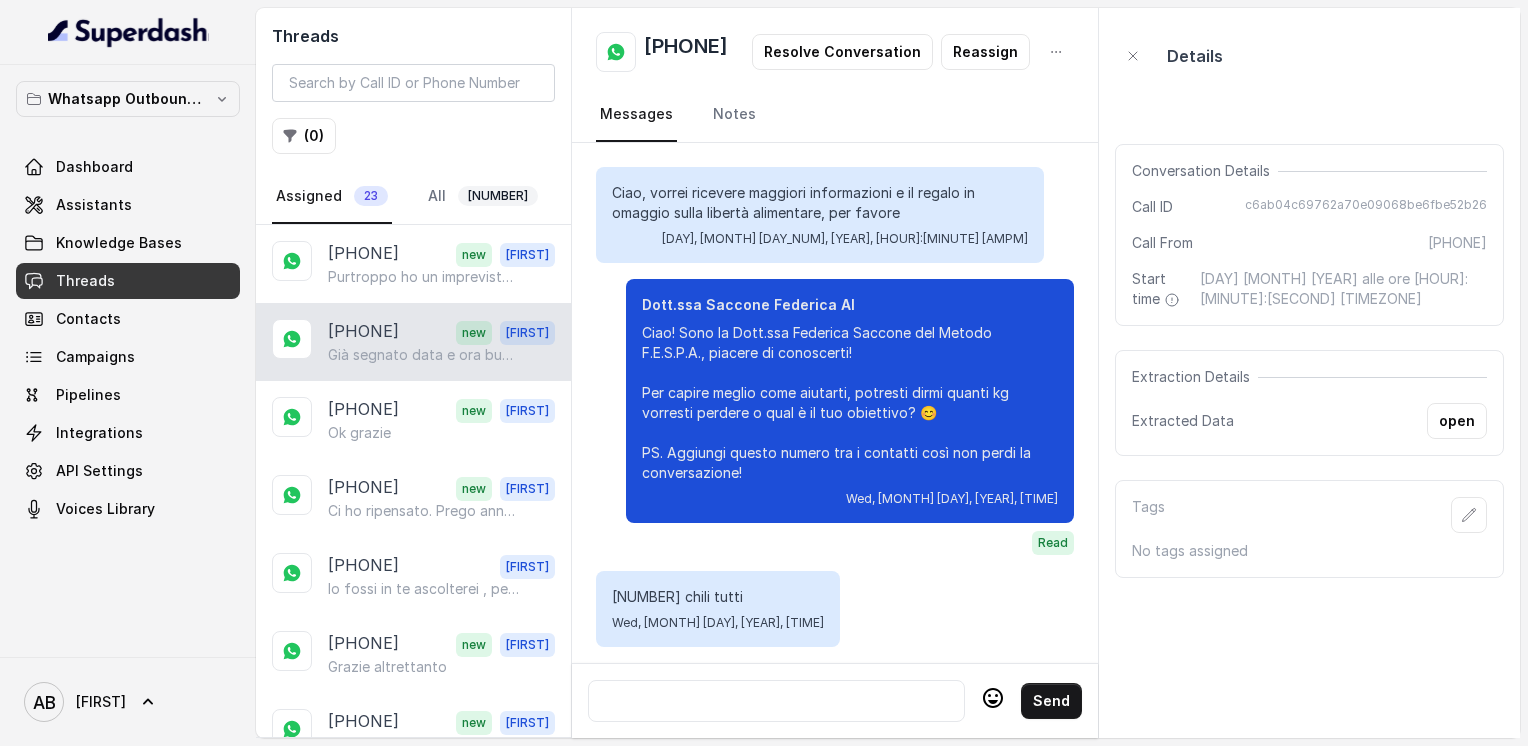 scroll, scrollTop: 2888, scrollLeft: 0, axis: vertical 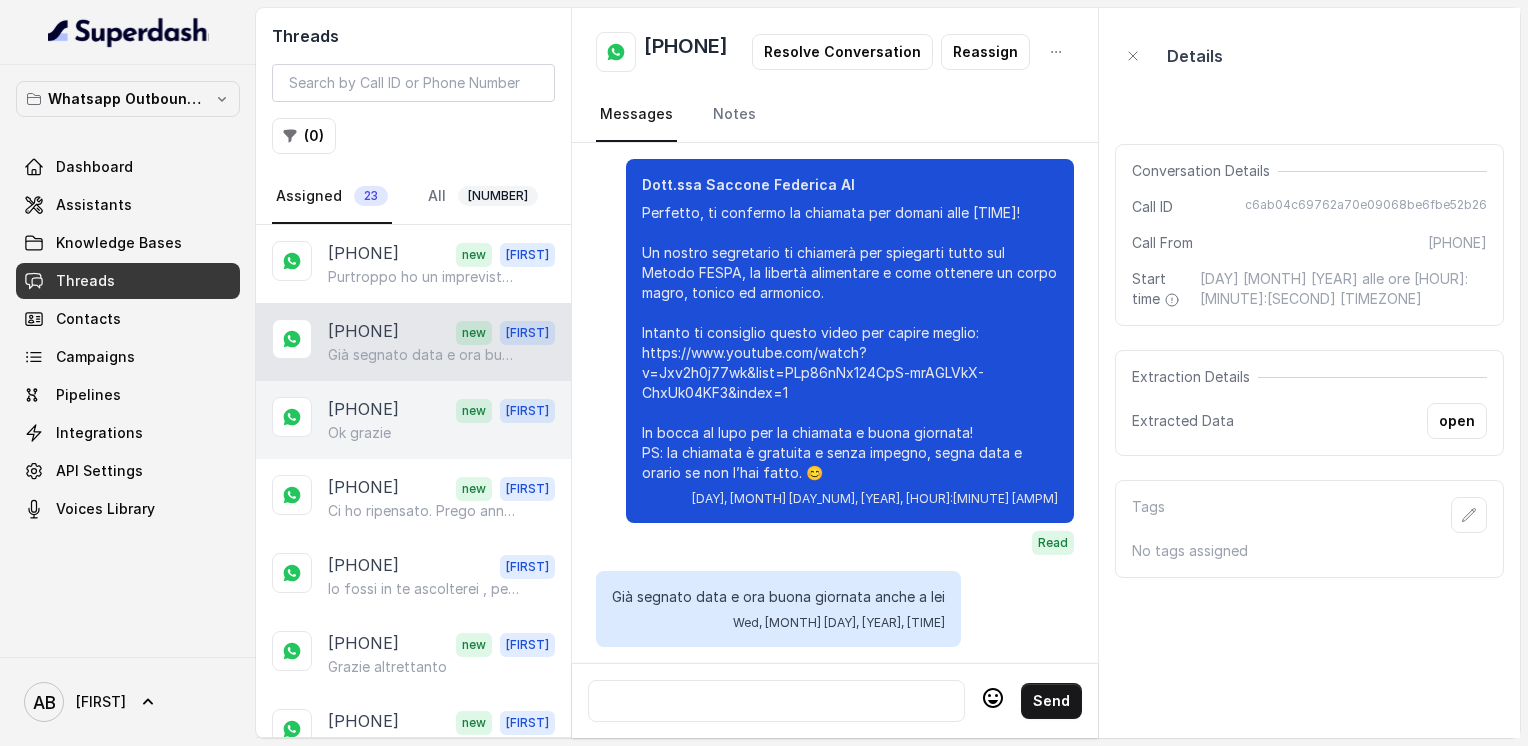 click on "[PHONE]" at bounding box center [363, 410] 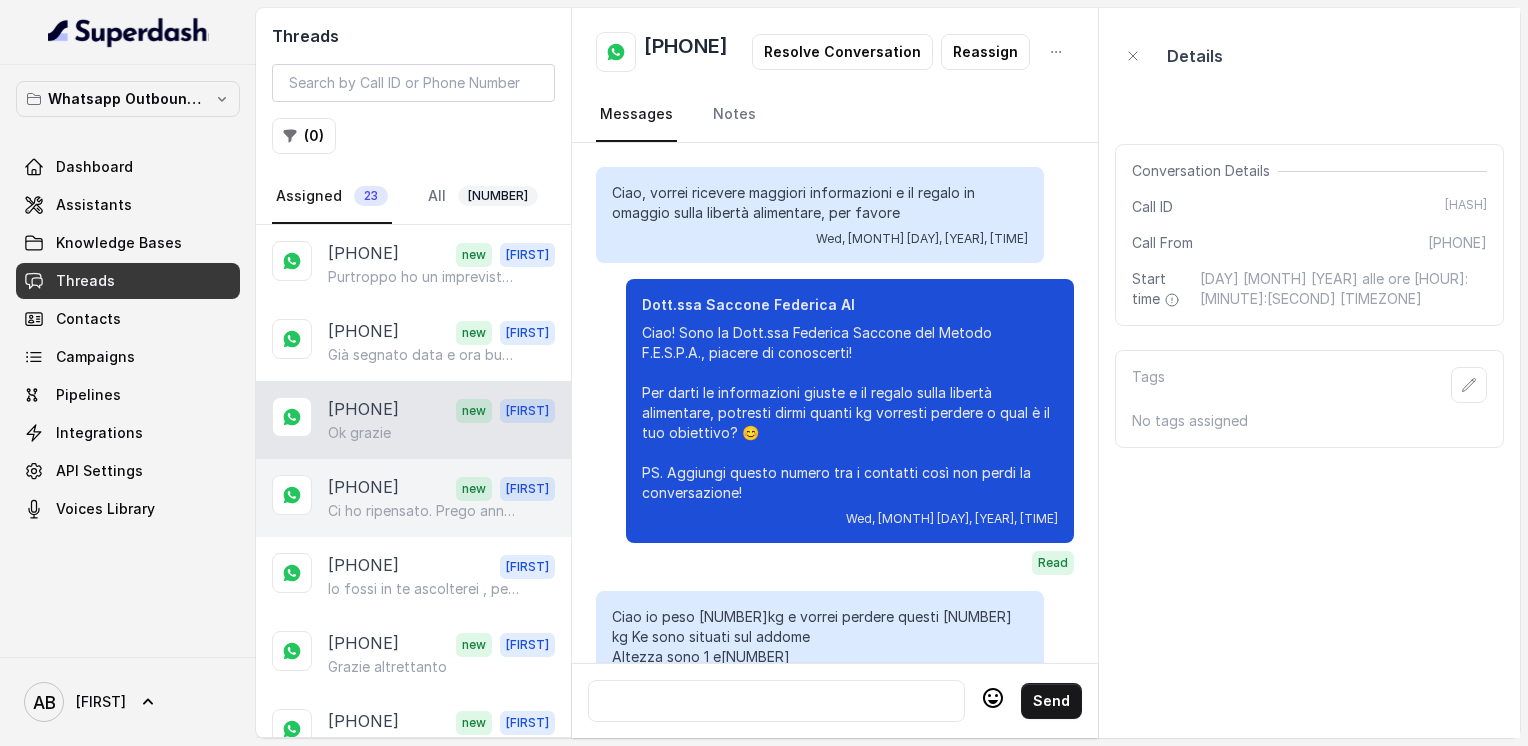 scroll, scrollTop: 1716, scrollLeft: 0, axis: vertical 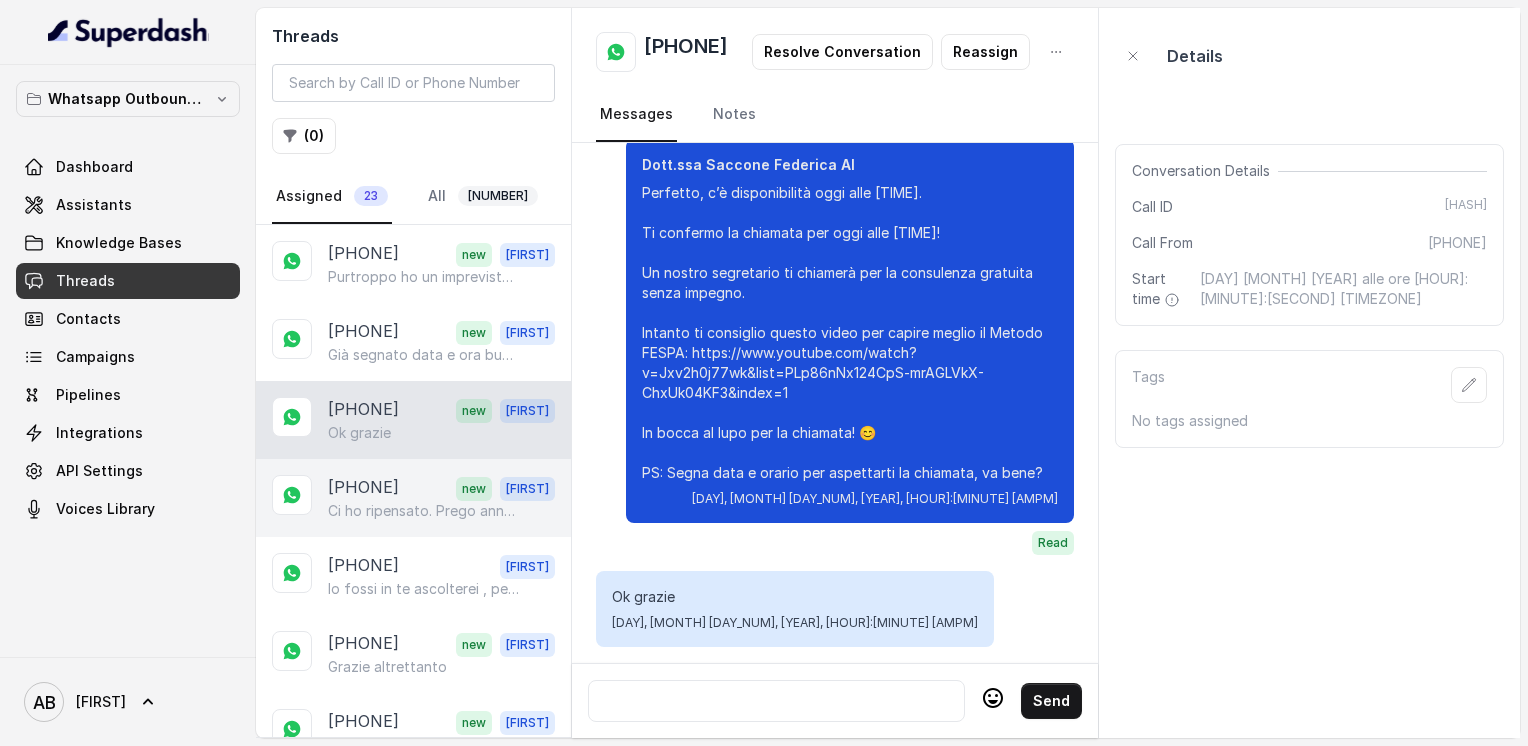 click on "[PHONE]" at bounding box center [363, 488] 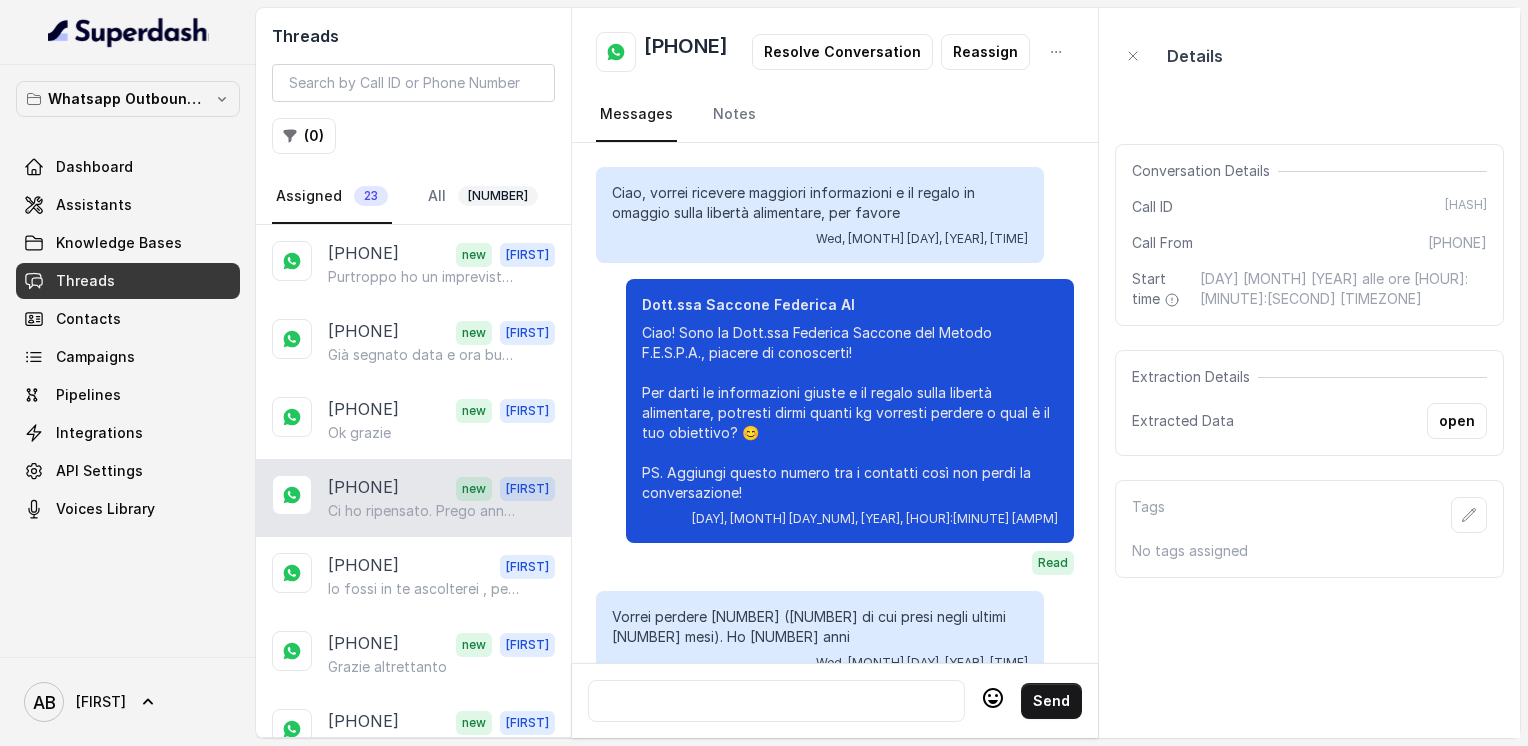 scroll, scrollTop: 2468, scrollLeft: 0, axis: vertical 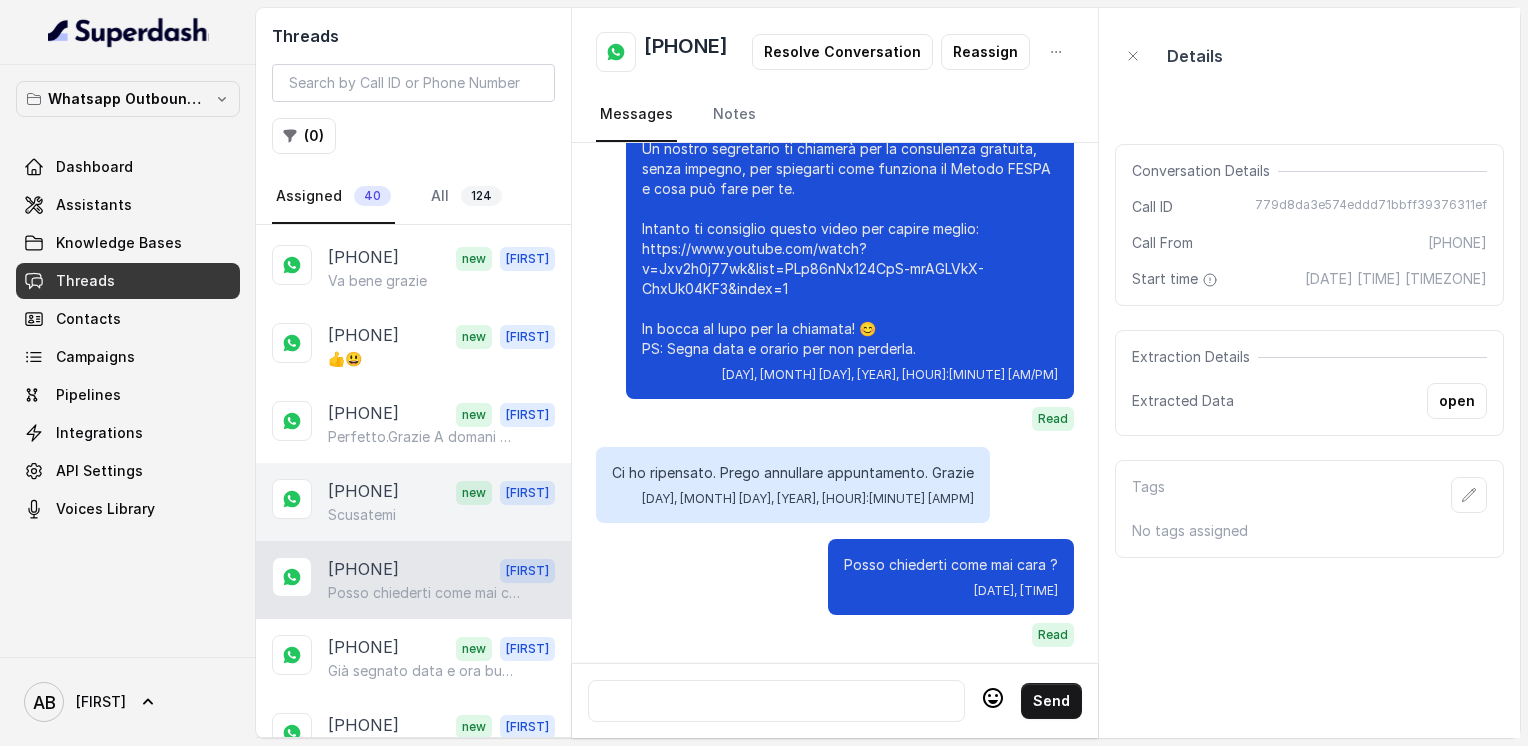 click on "[PHONE]" at bounding box center [363, 492] 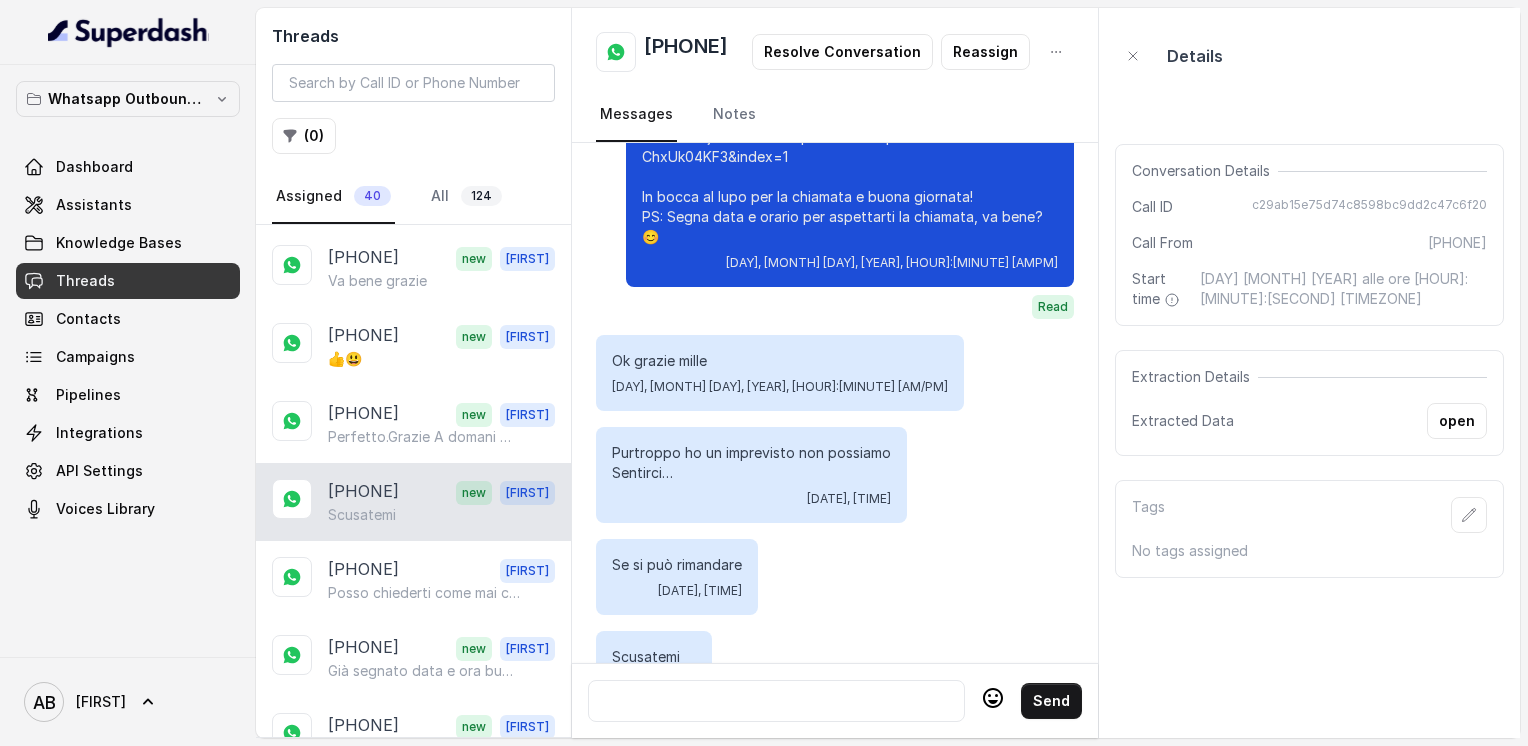 scroll, scrollTop: 3980, scrollLeft: 0, axis: vertical 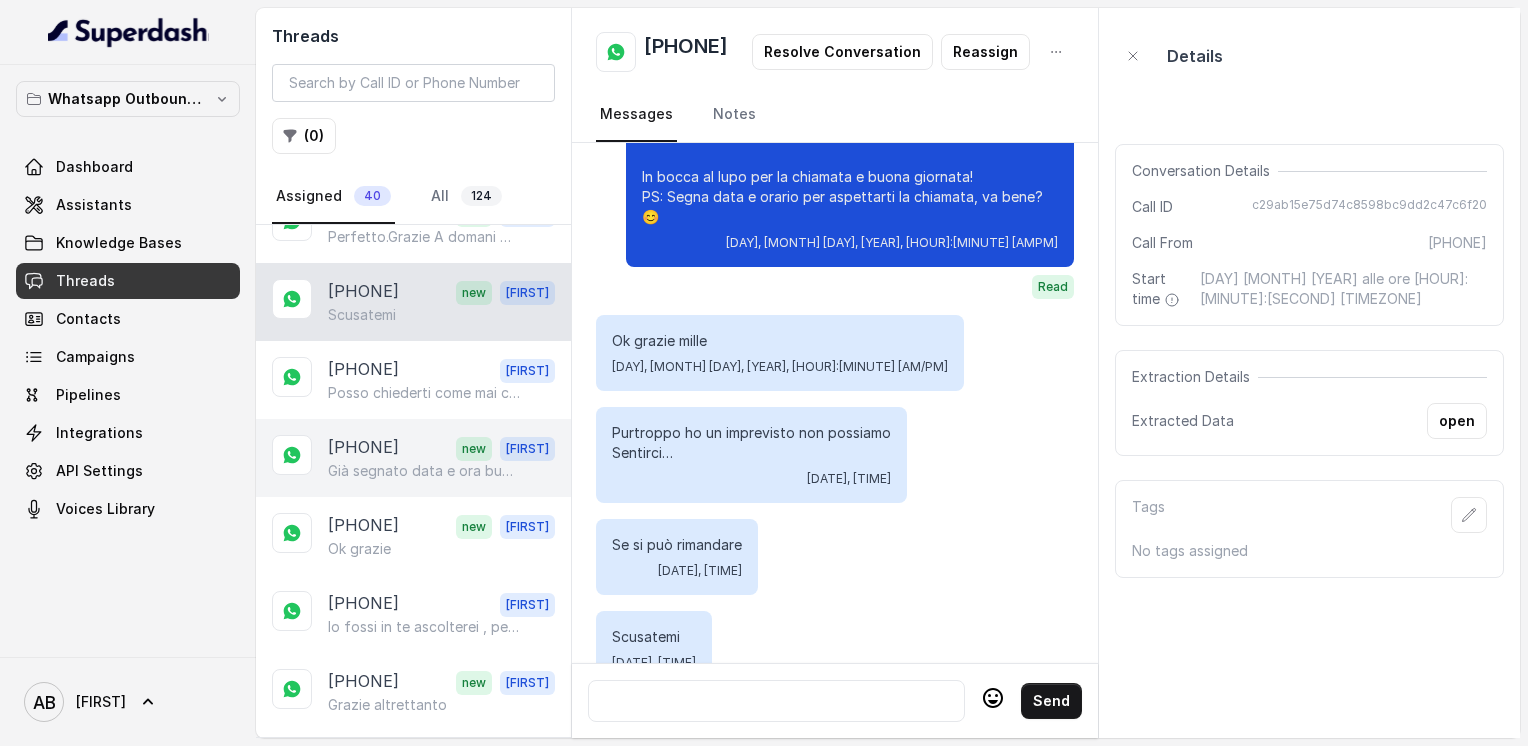 click on "[PHONE] [NAME] Già segnato data e ora buona giornata anche a lei" at bounding box center [413, 458] 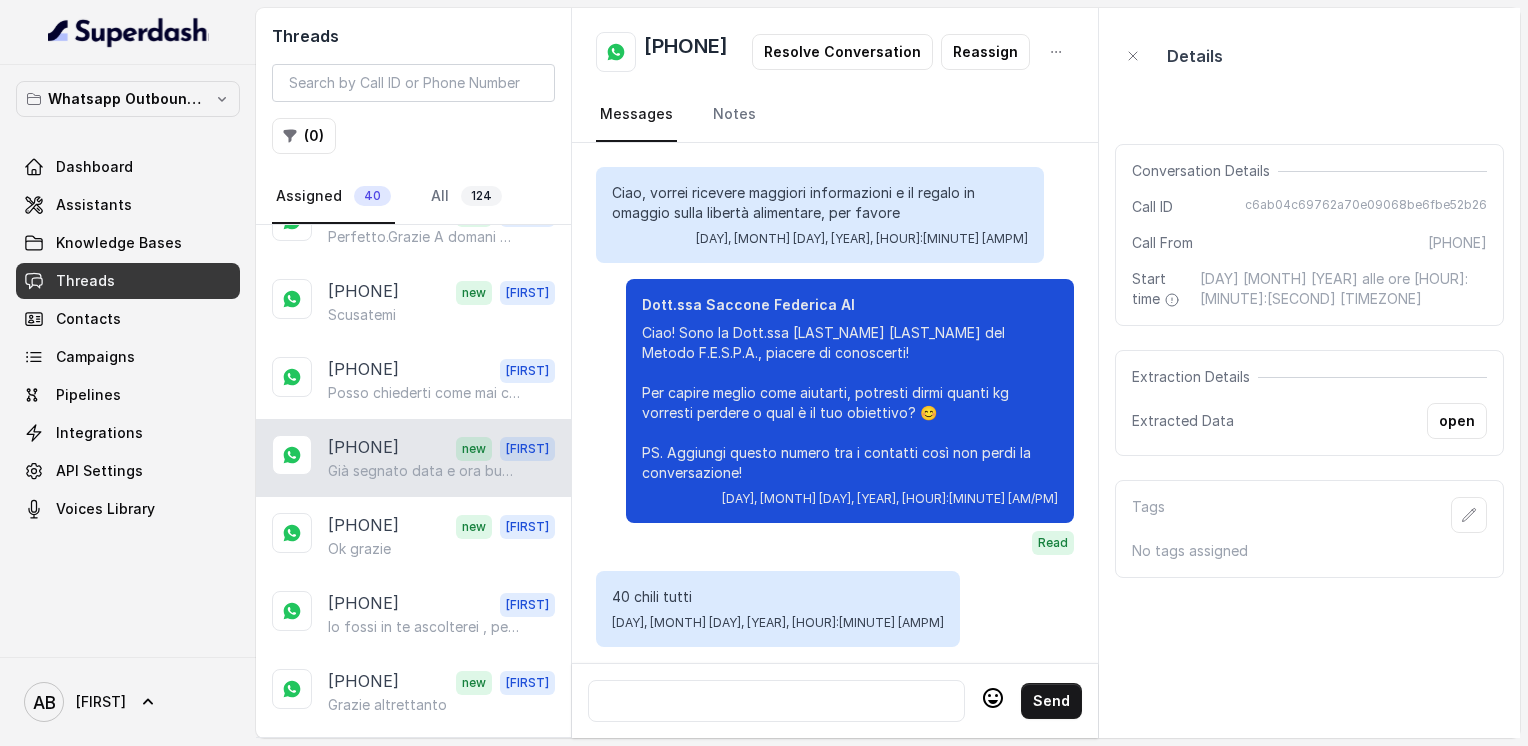 scroll, scrollTop: 2888, scrollLeft: 0, axis: vertical 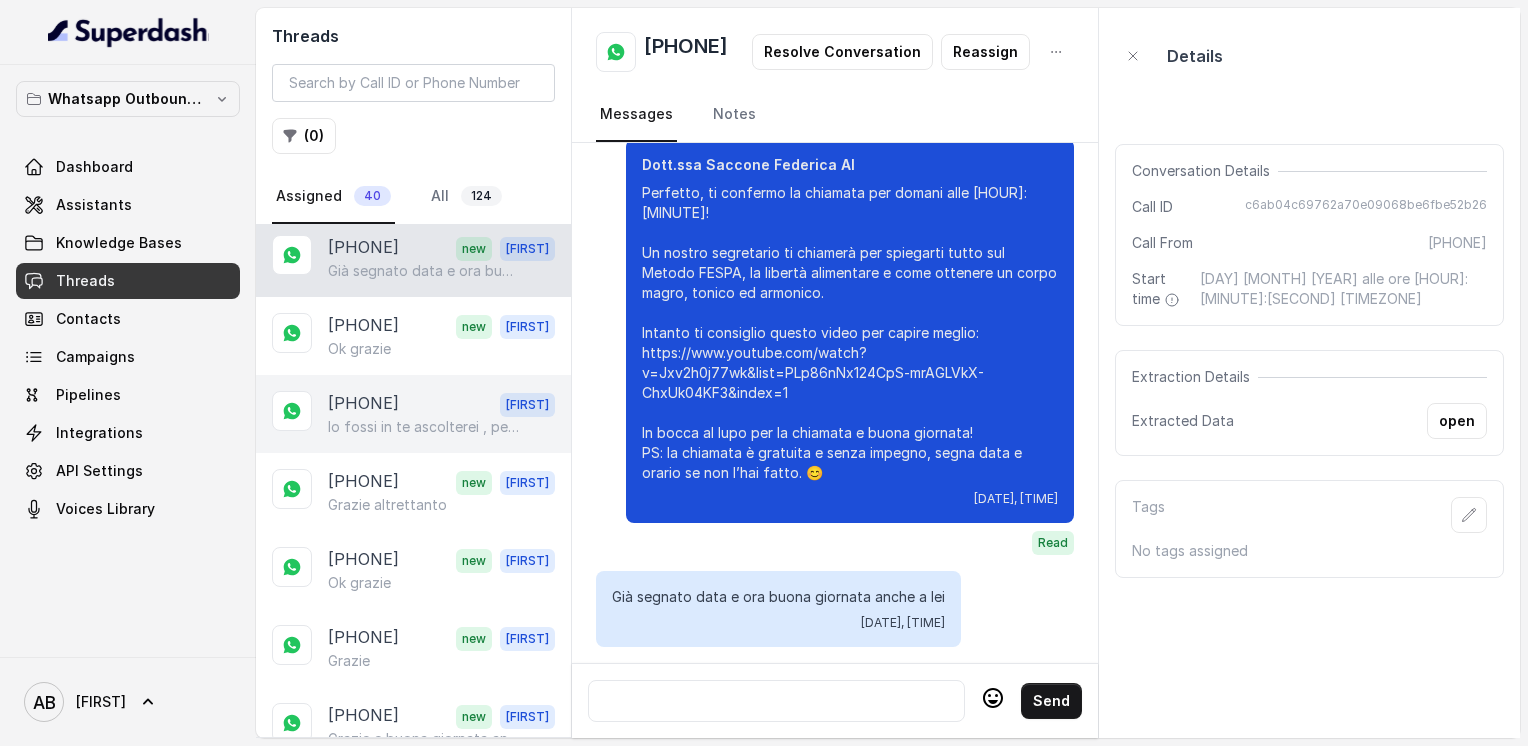 click on "[PHONE]" at bounding box center [363, 404] 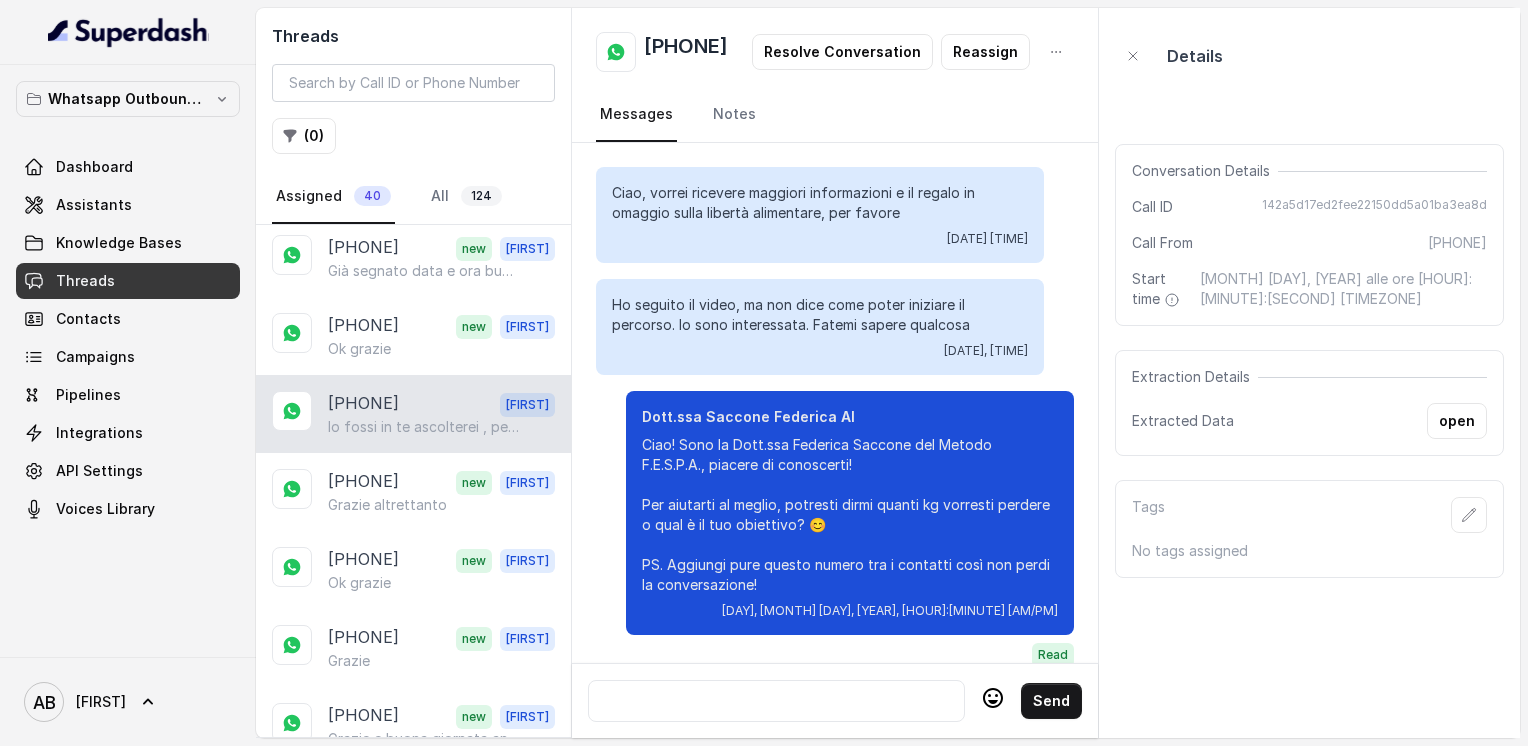 scroll, scrollTop: 2472, scrollLeft: 0, axis: vertical 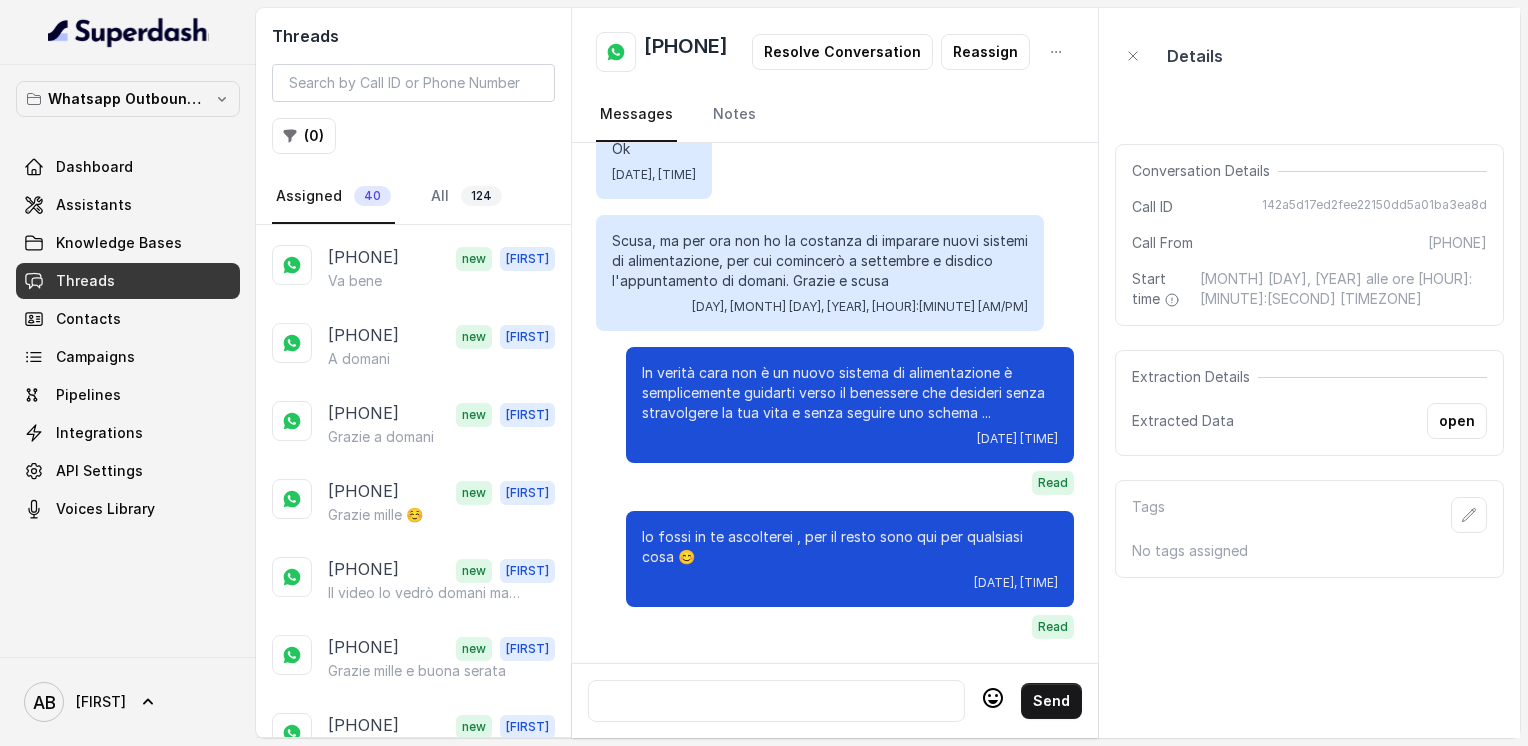 click on "[PHONE]" at bounding box center [686, 52] 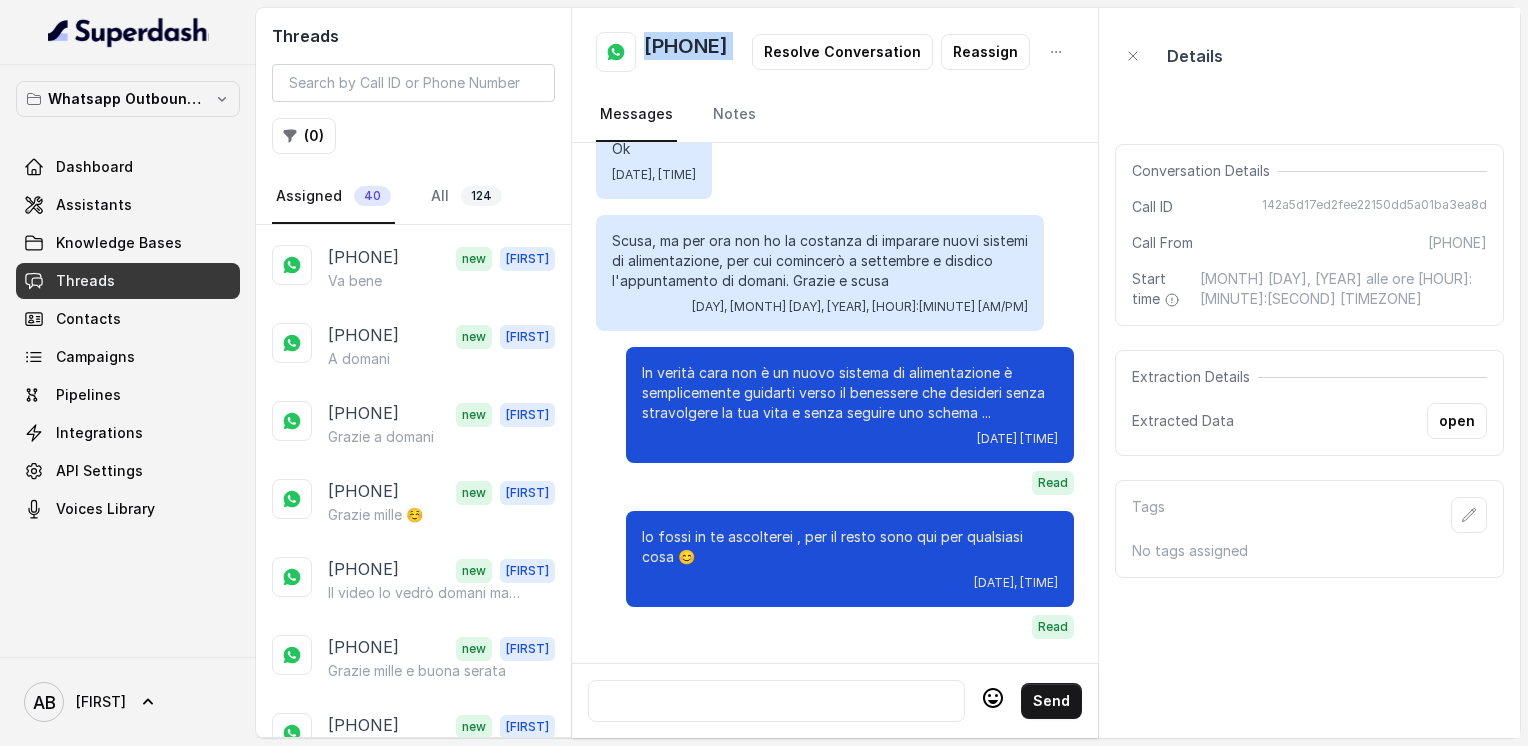 click on "[PHONE]" at bounding box center (686, 52) 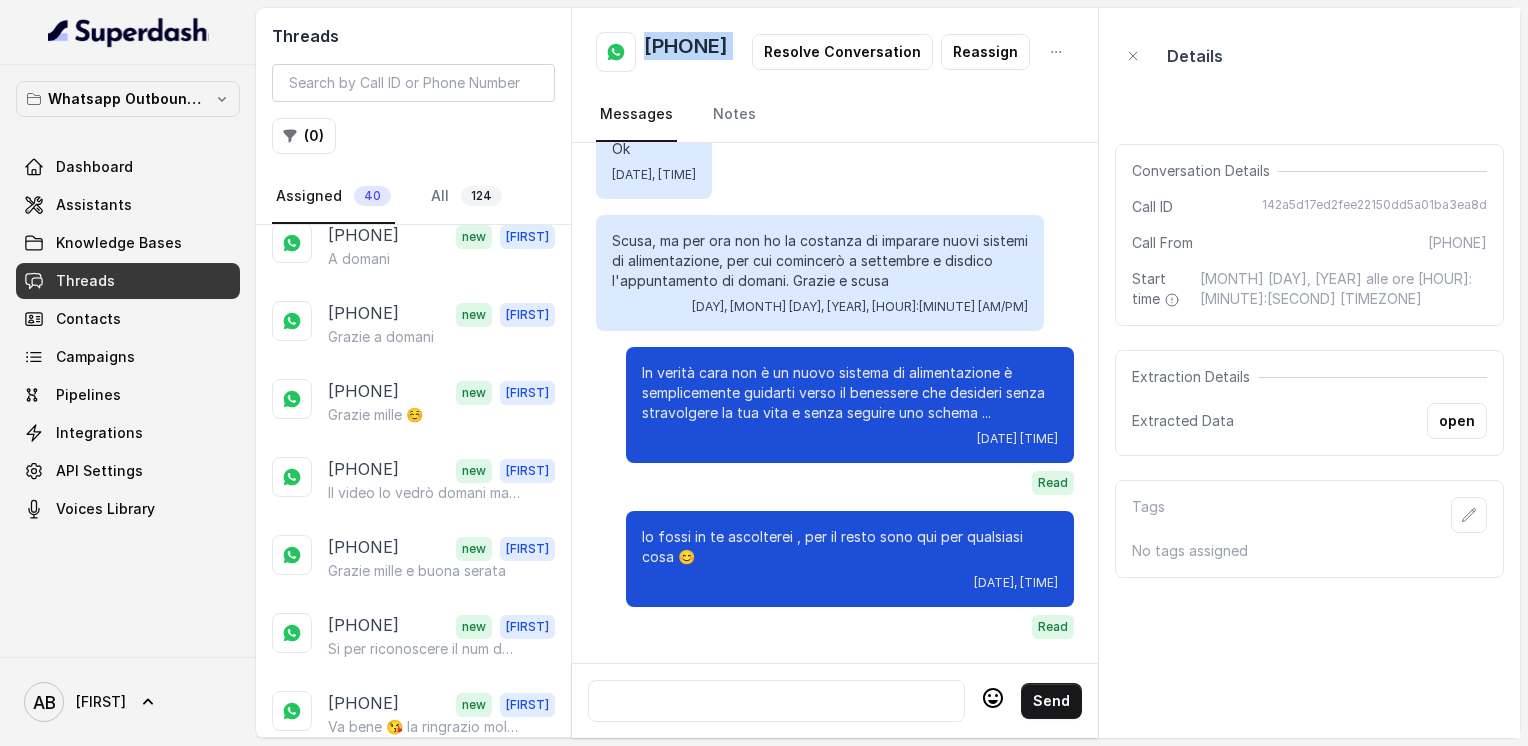 scroll, scrollTop: 474, scrollLeft: 0, axis: vertical 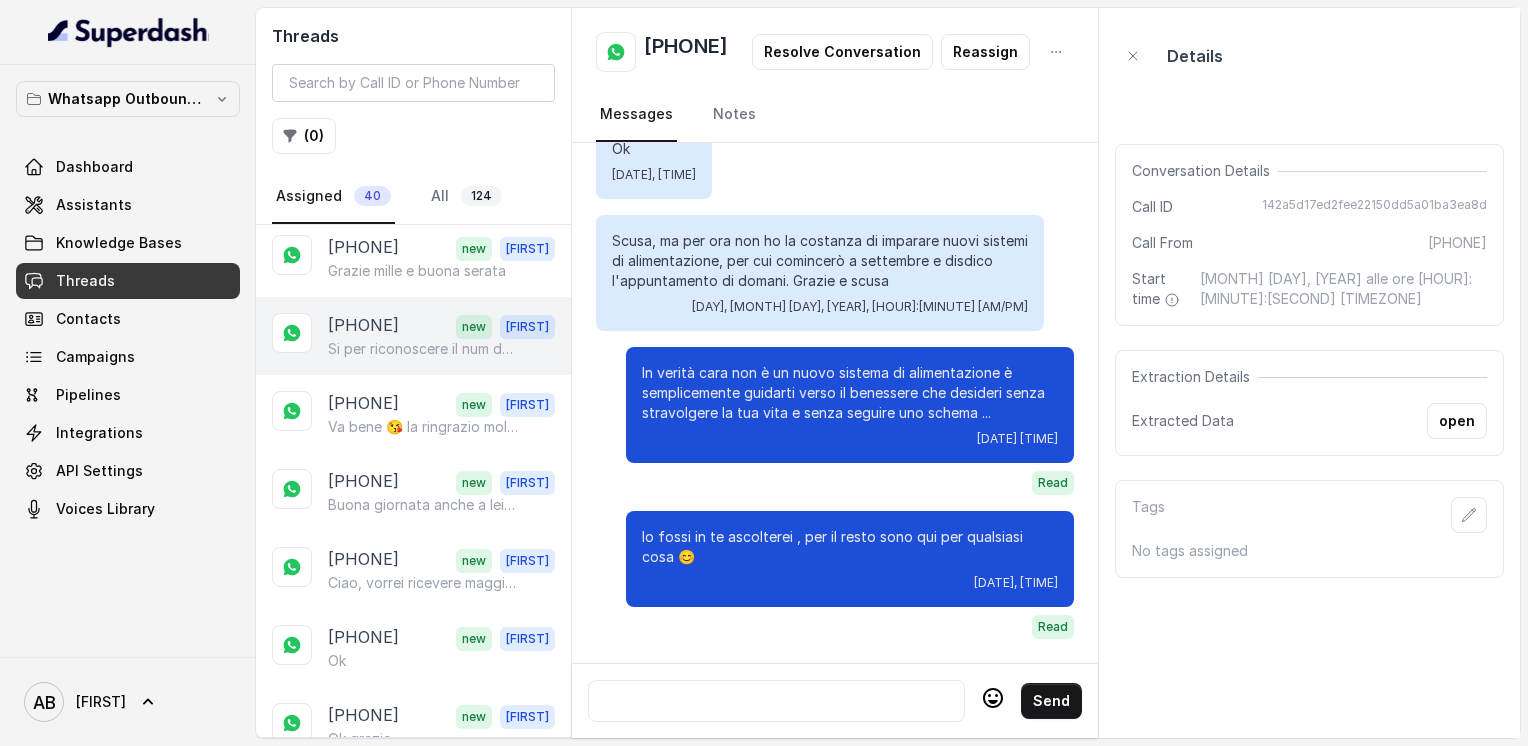 click on "Si per riconoscere il num dai call center può darmi il numero?" at bounding box center (424, 349) 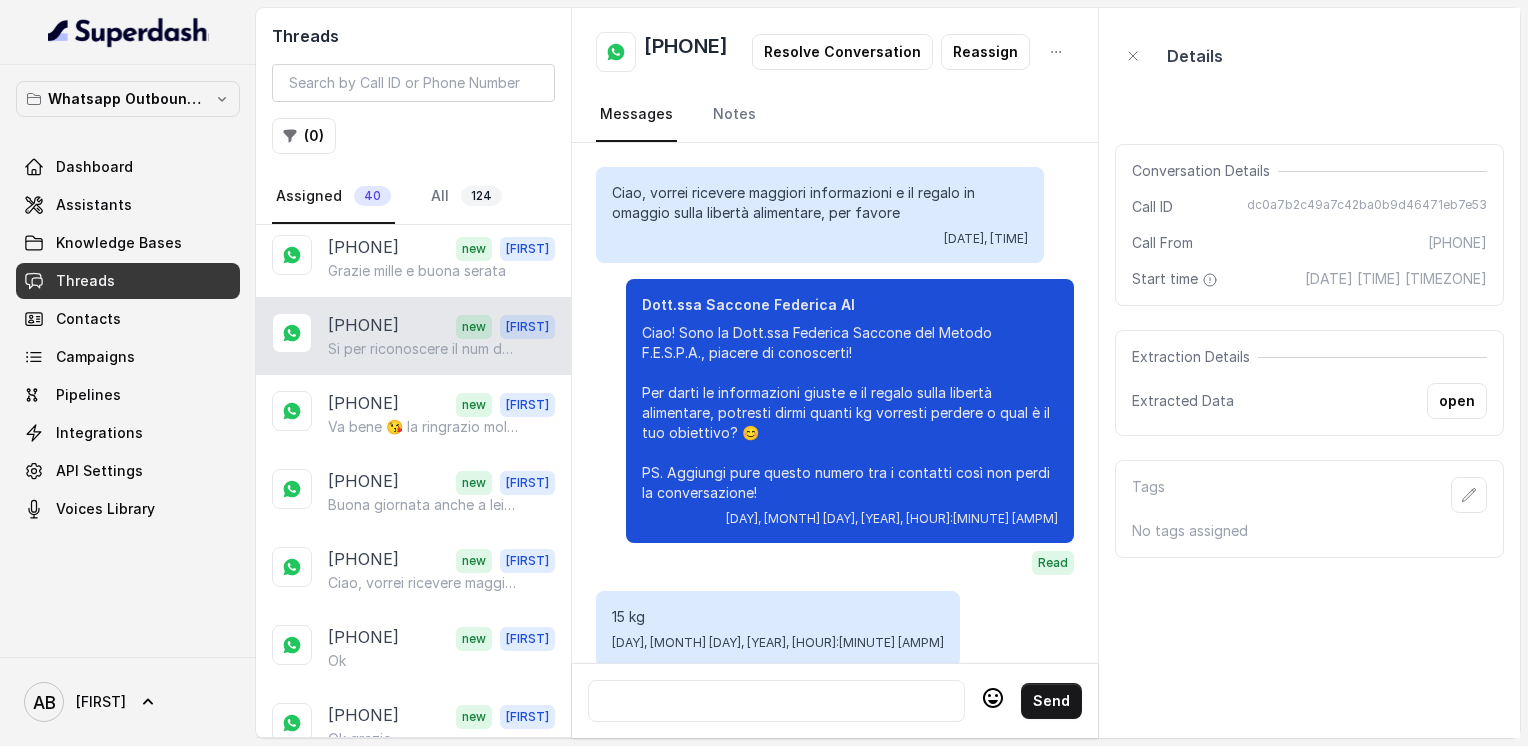 scroll, scrollTop: 2204, scrollLeft: 0, axis: vertical 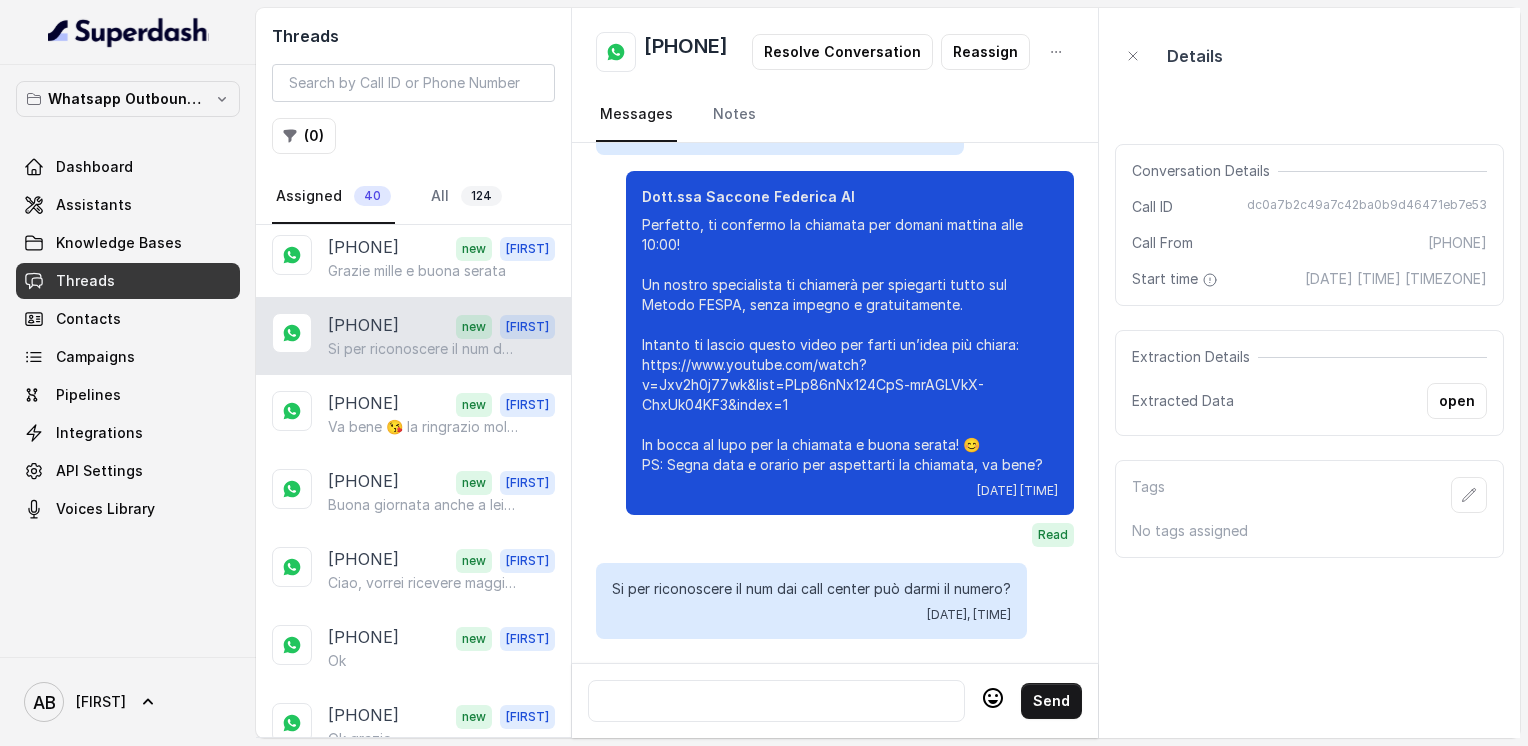 click on "[PHONE]" at bounding box center (686, 52) 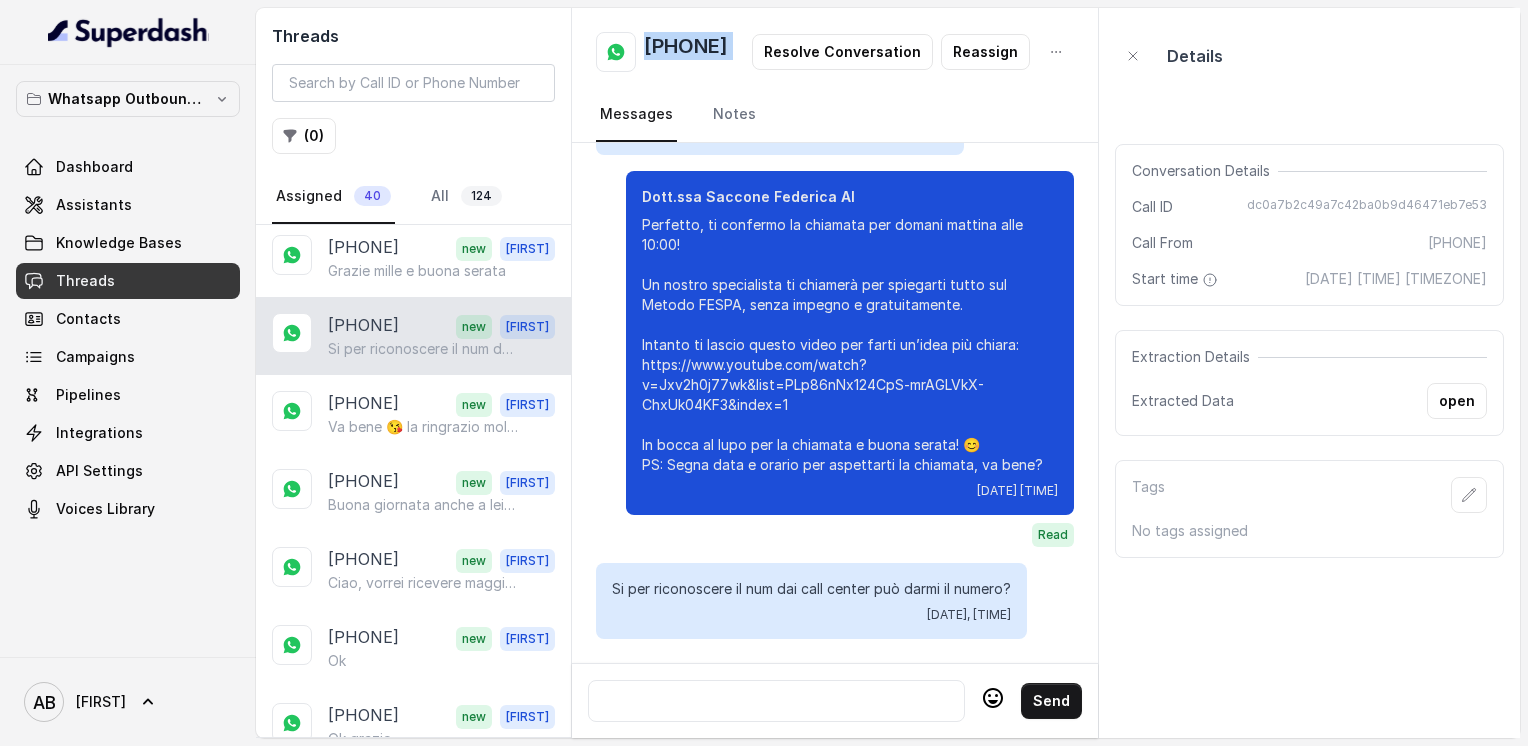 click on "[PHONE]" at bounding box center [686, 52] 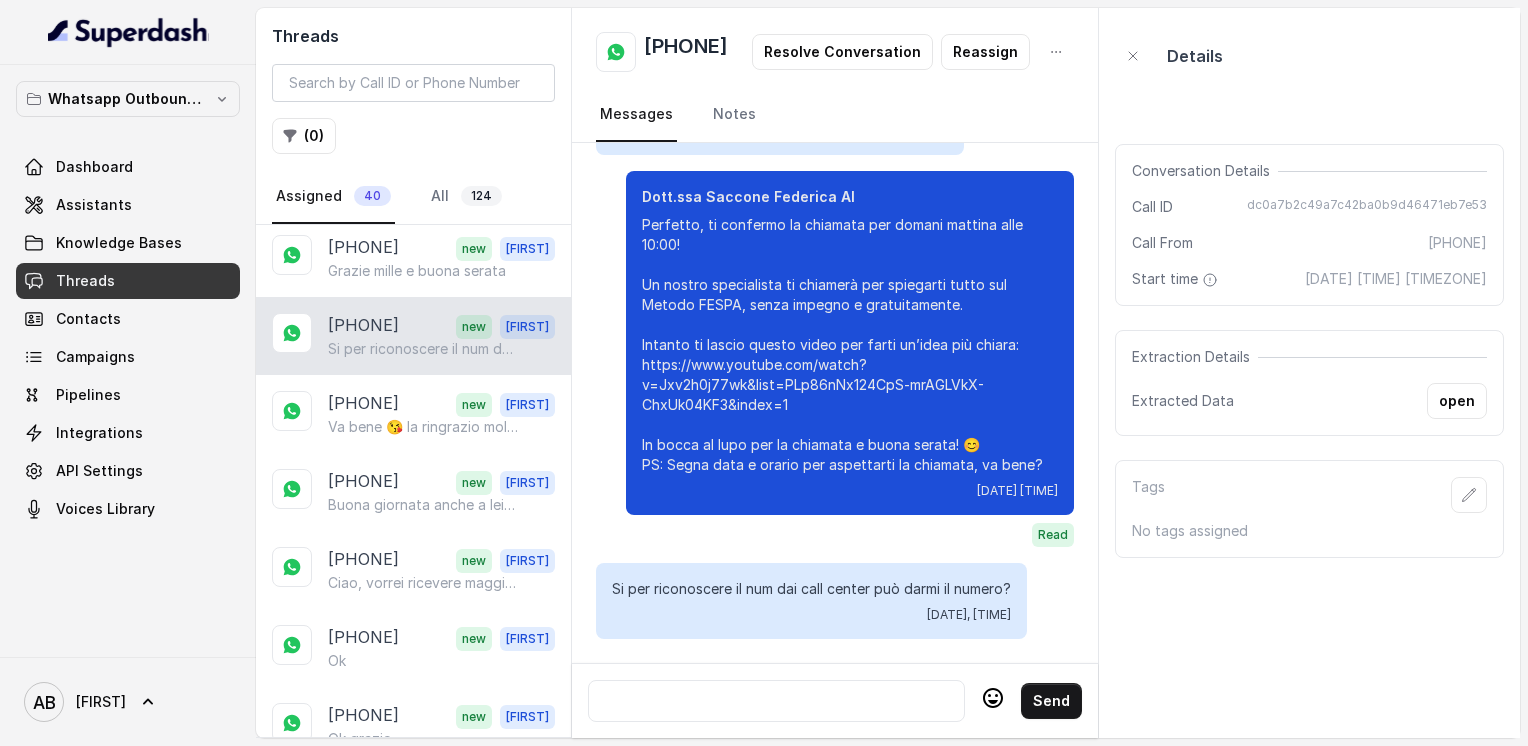 click at bounding box center (776, 701) 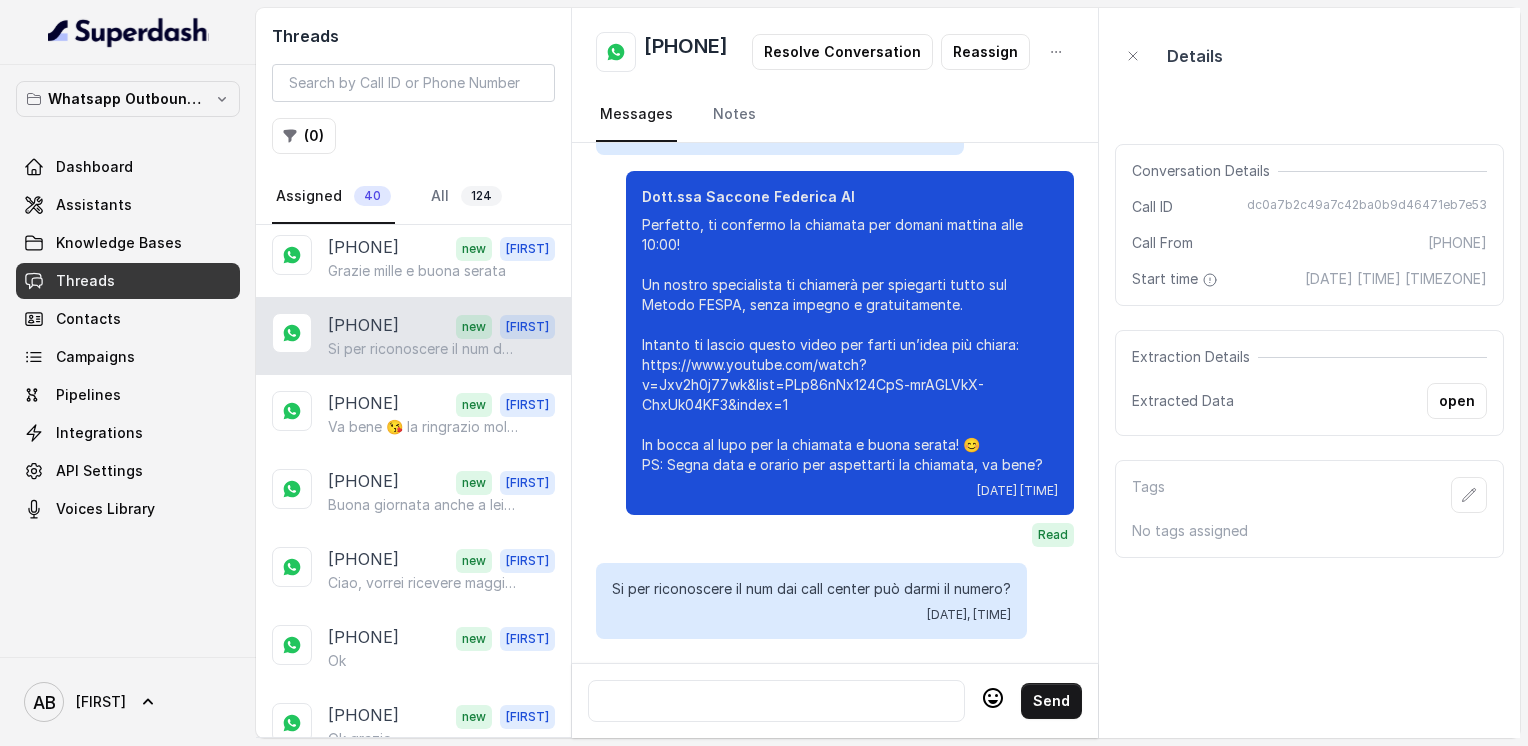 paste 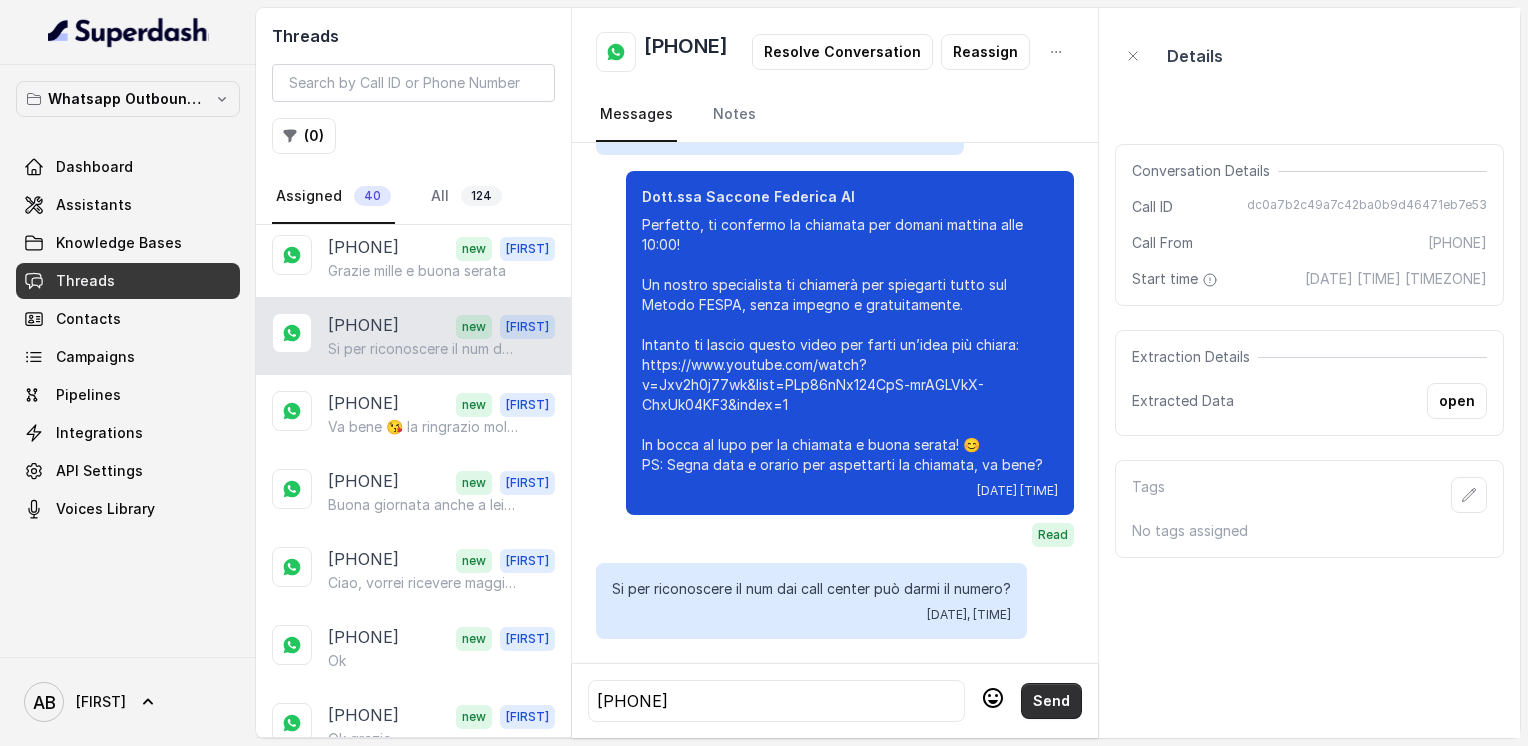 click on "Send" at bounding box center (1051, 701) 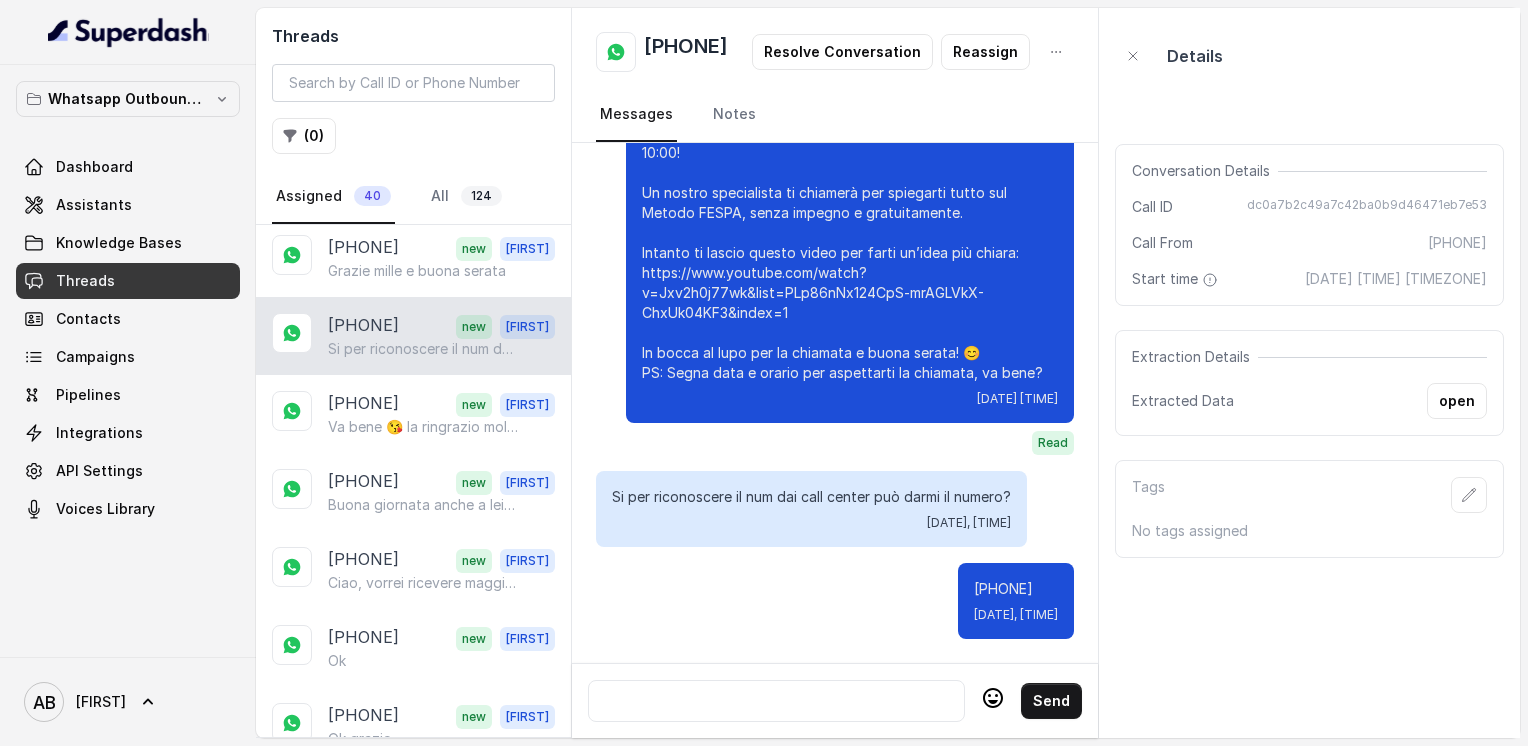 scroll, scrollTop: 2296, scrollLeft: 0, axis: vertical 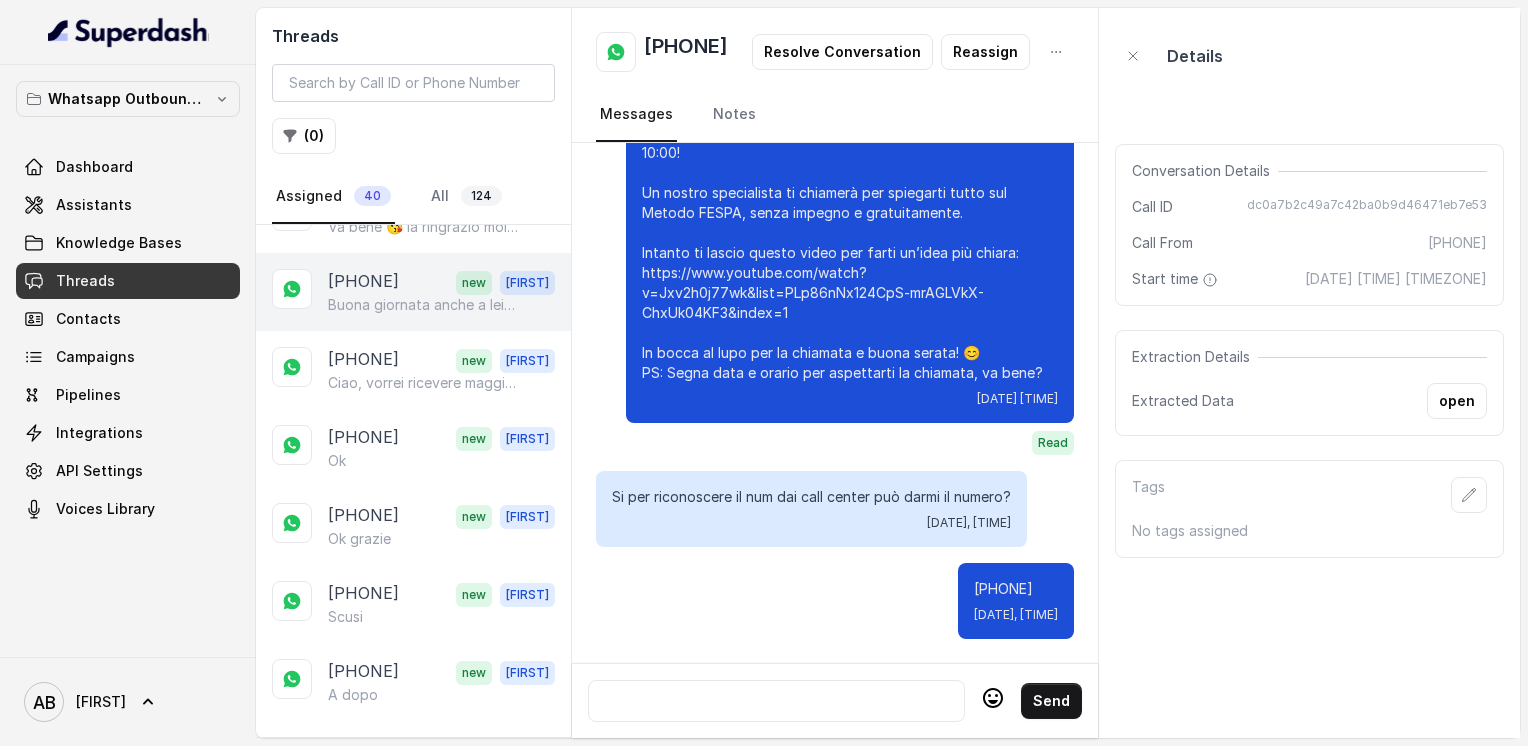 click on "Buona giornata anche a lei😘" at bounding box center (424, 305) 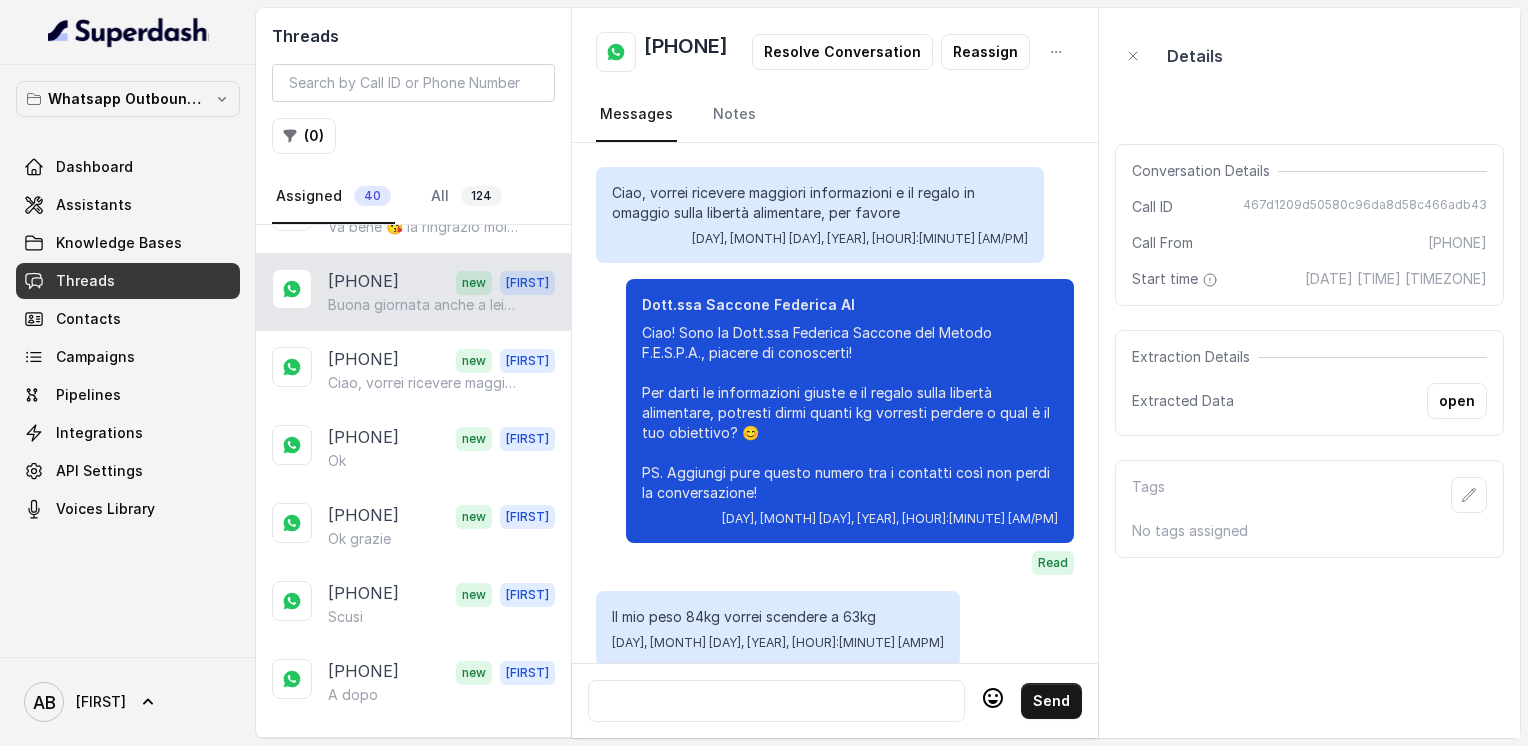 scroll, scrollTop: 3316, scrollLeft: 0, axis: vertical 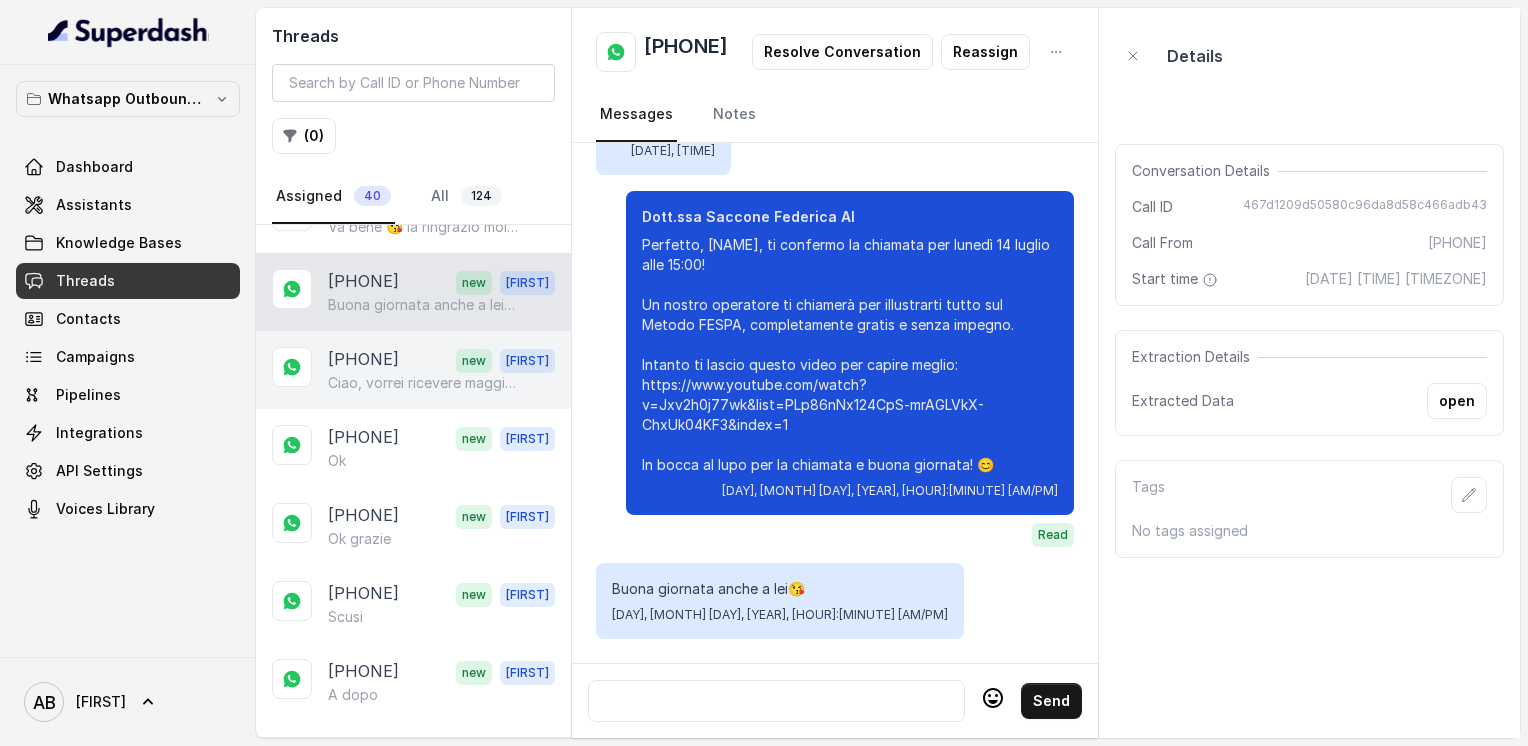 click on "Ciao, vorrei ricevere maggiori informazioni e il regalo in omaggio sulla libertà alimentare, per favore" at bounding box center [424, 383] 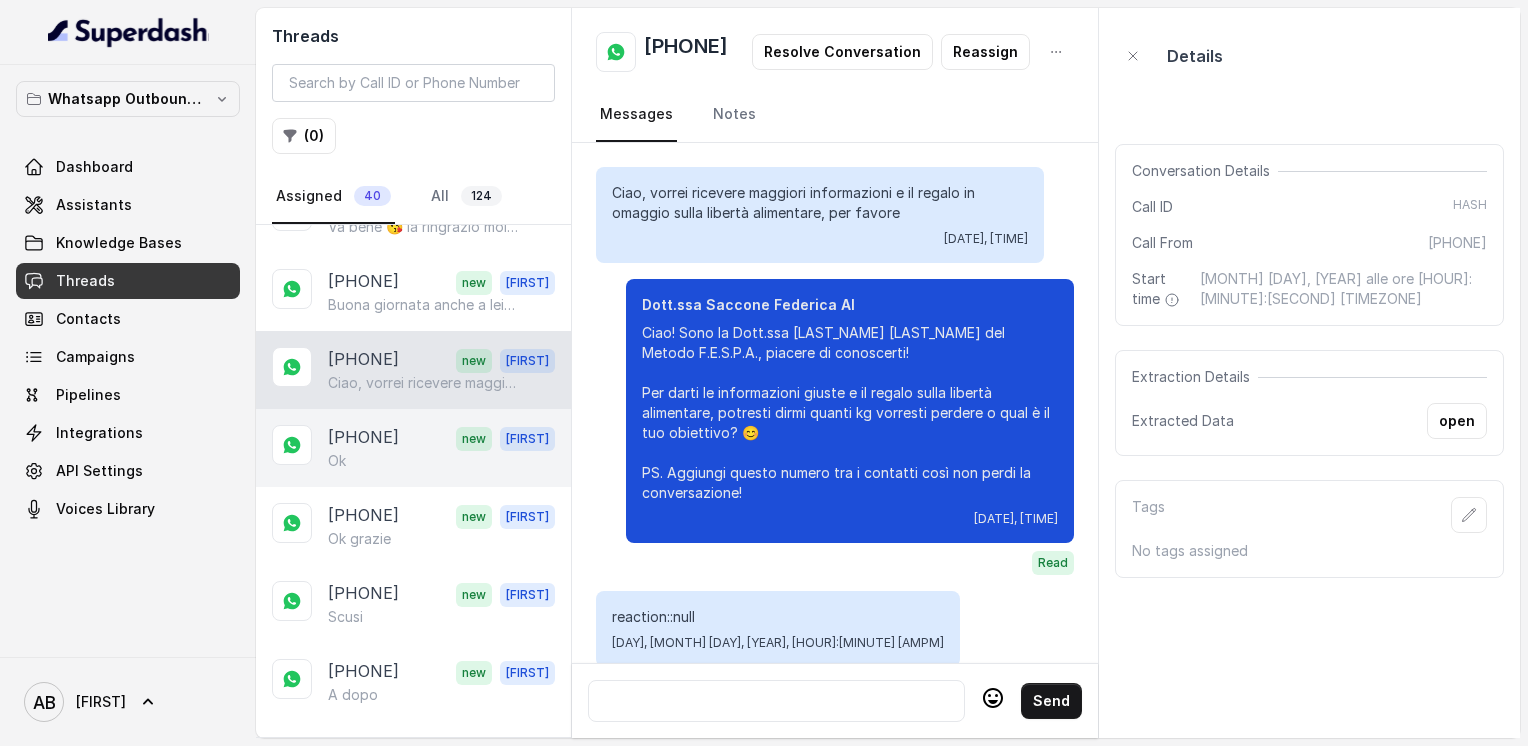 scroll, scrollTop: 548, scrollLeft: 0, axis: vertical 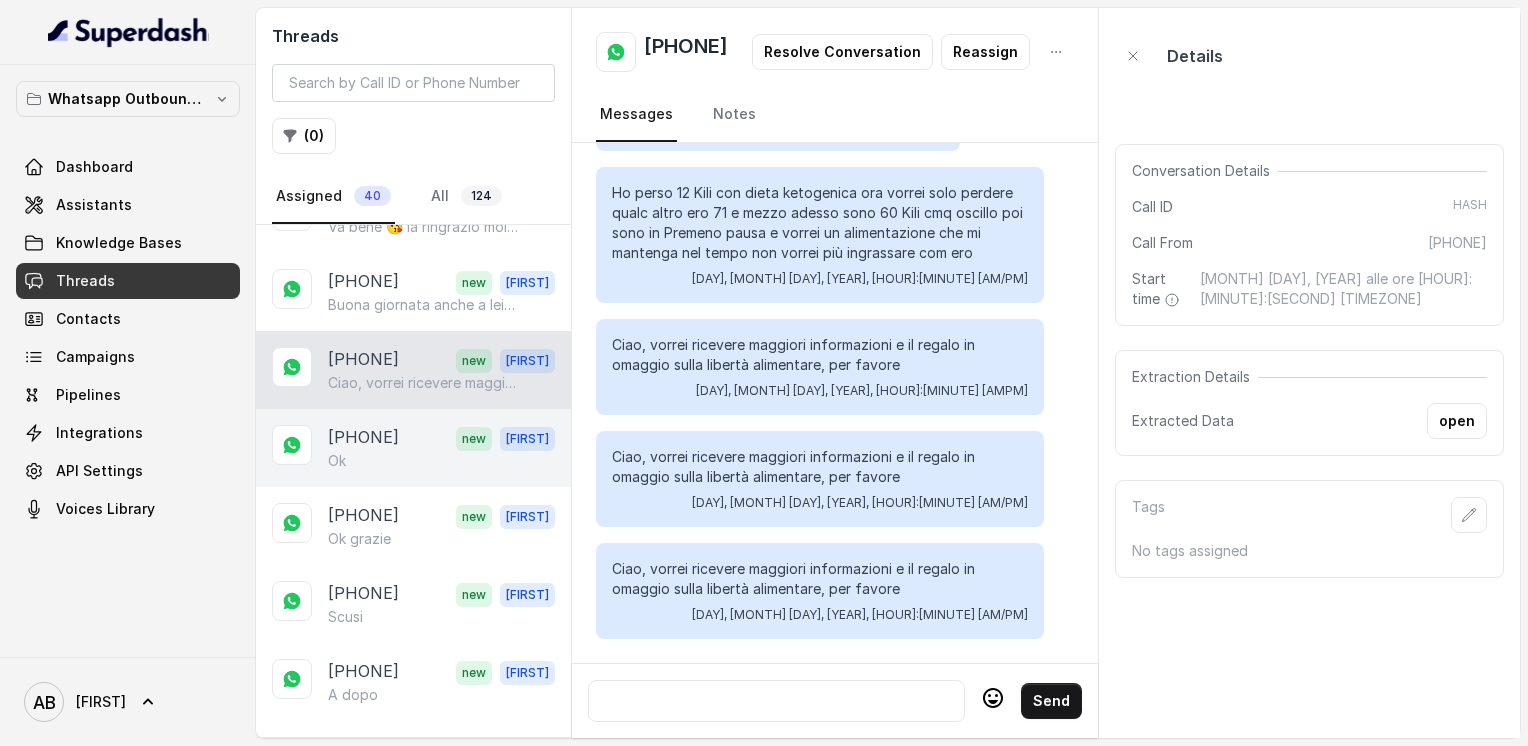 click on "[PHONE] new [FIRST] [LAST] Ok" at bounding box center [413, 448] 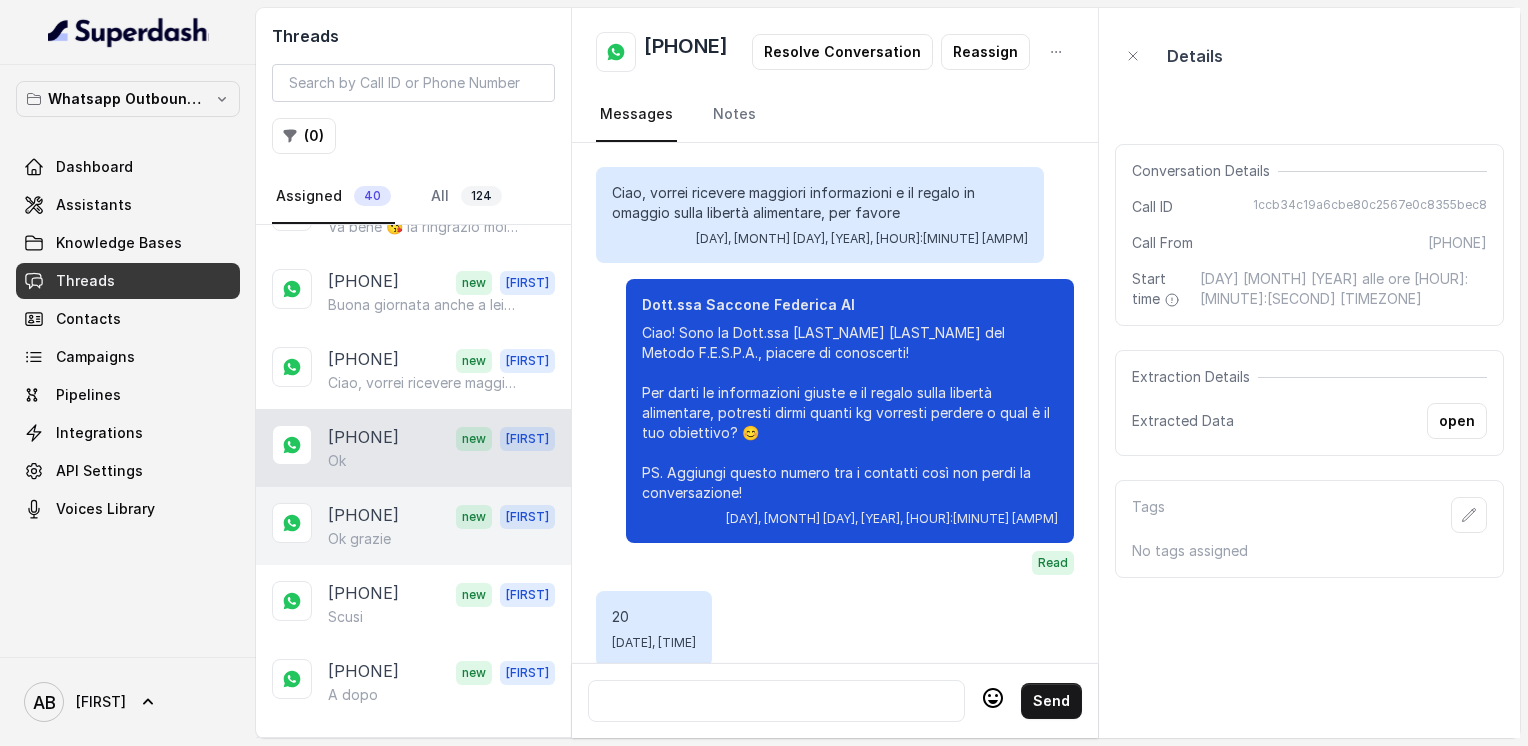 scroll, scrollTop: 4432, scrollLeft: 0, axis: vertical 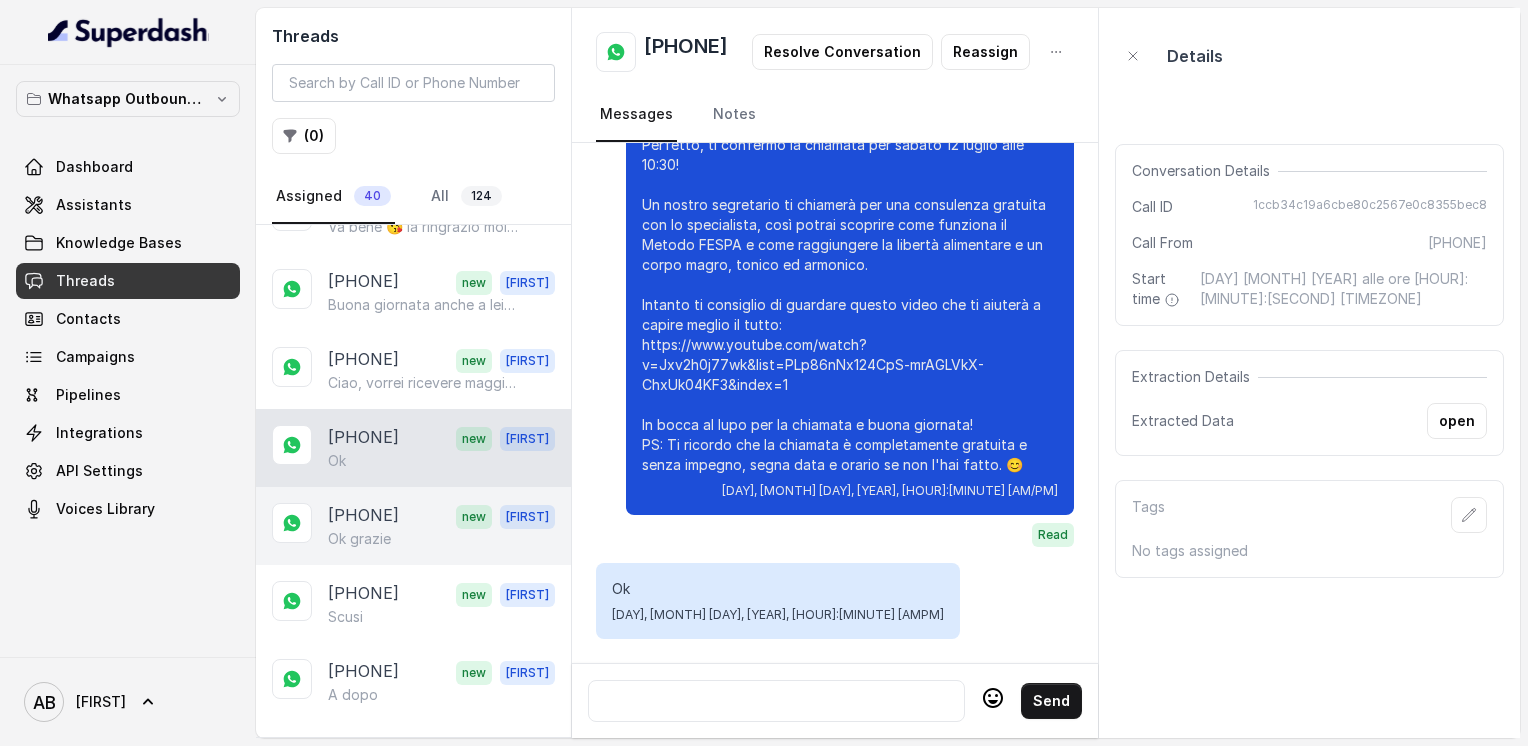 click on "[PHONE]" at bounding box center (363, 516) 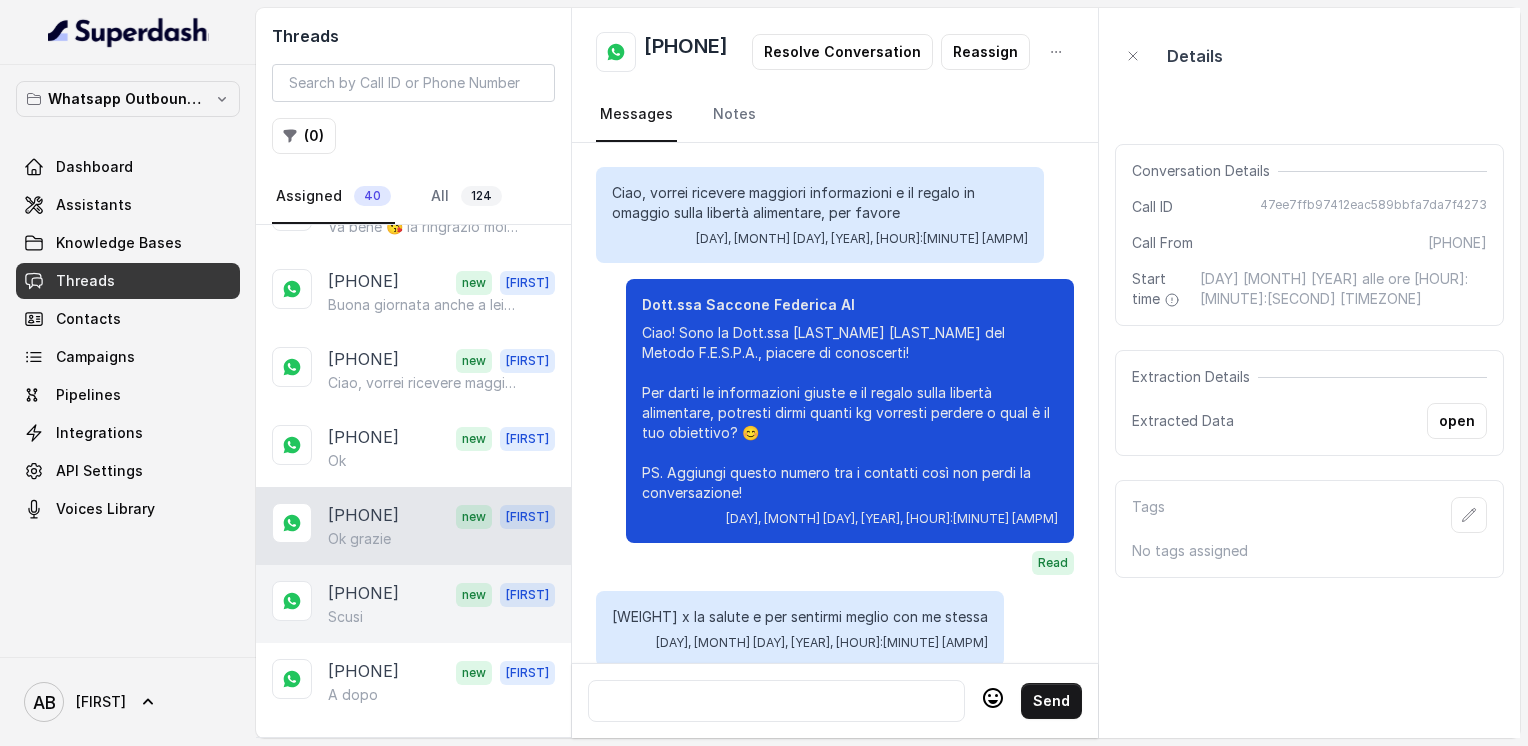 scroll, scrollTop: 1900, scrollLeft: 0, axis: vertical 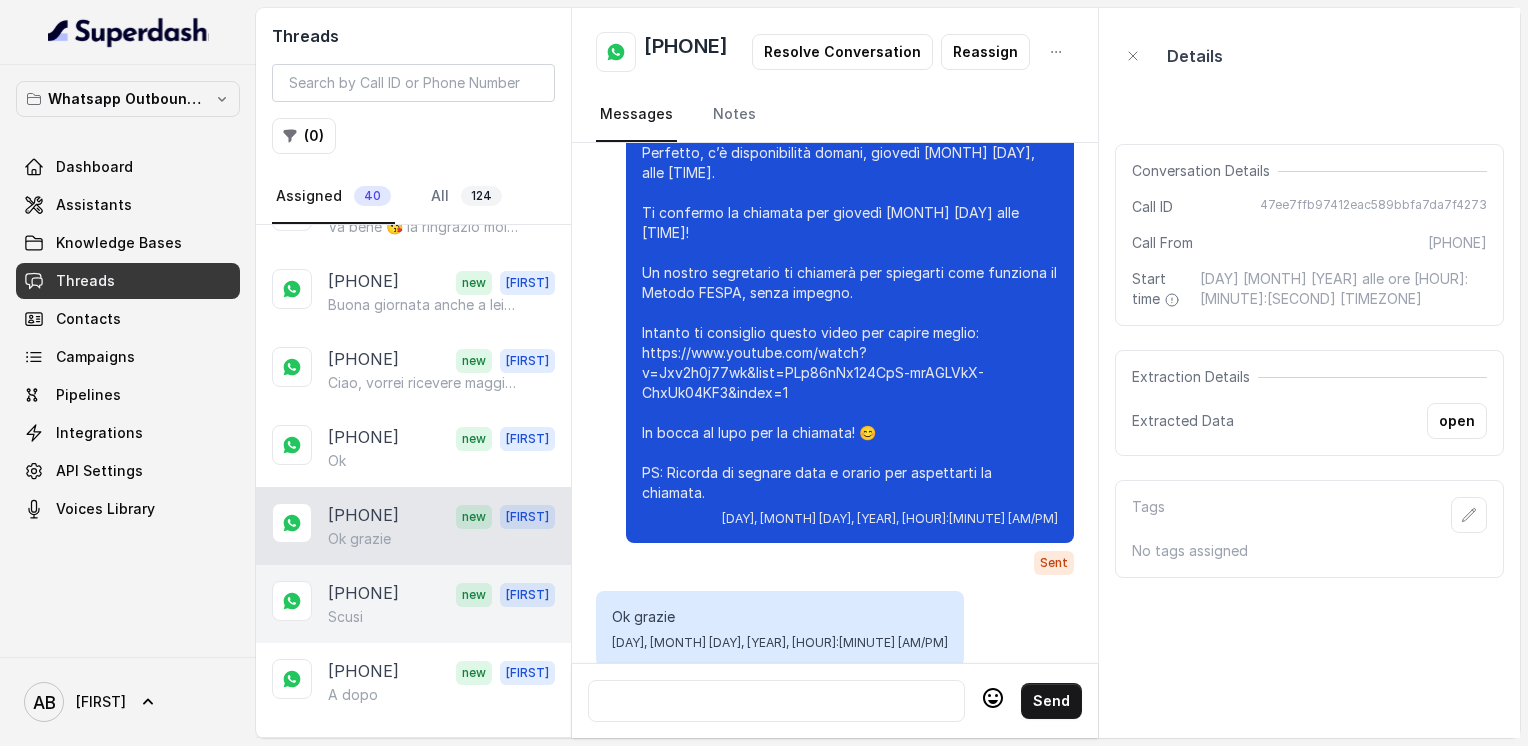 click on "[PHONE] [NAME] Scusi" at bounding box center [413, 604] 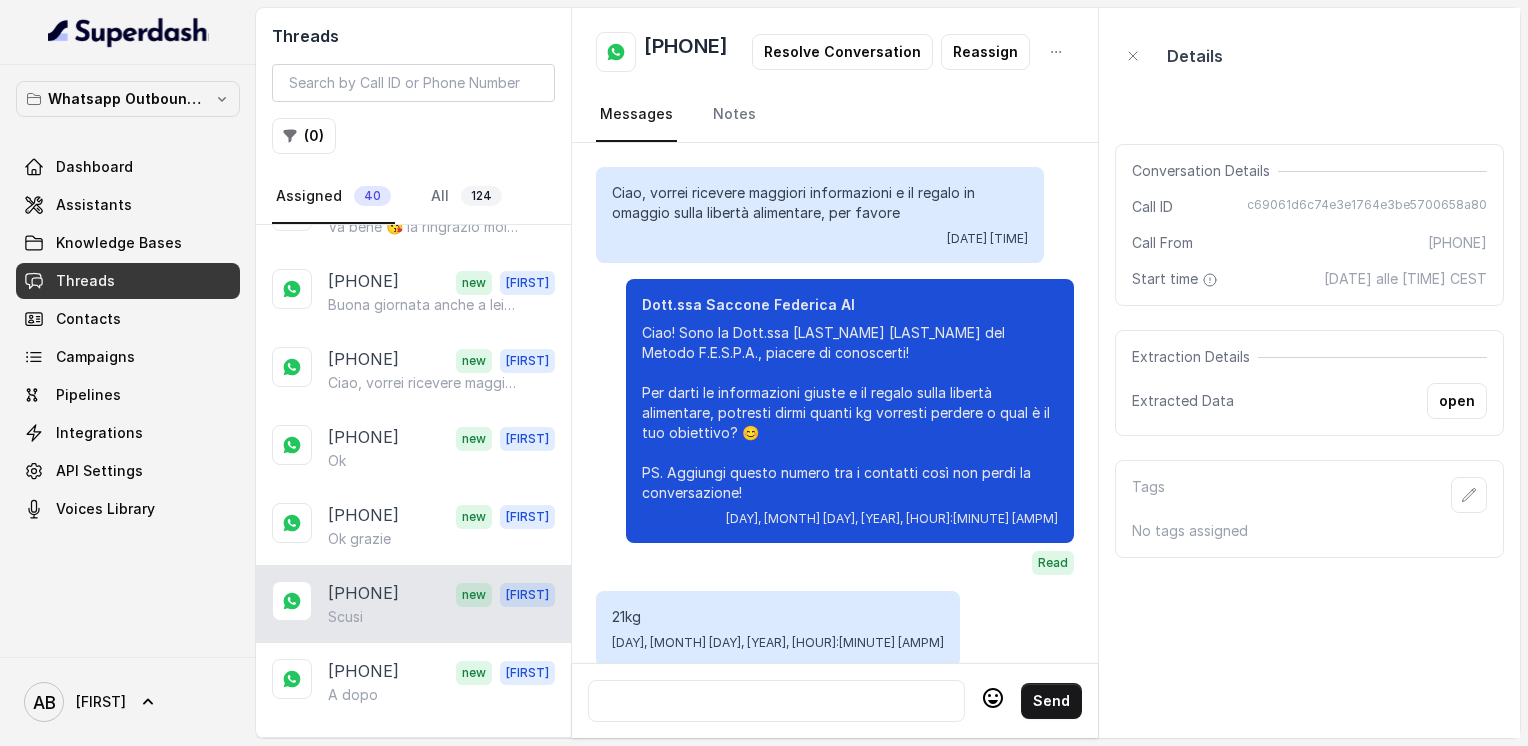 scroll, scrollTop: 3428, scrollLeft: 0, axis: vertical 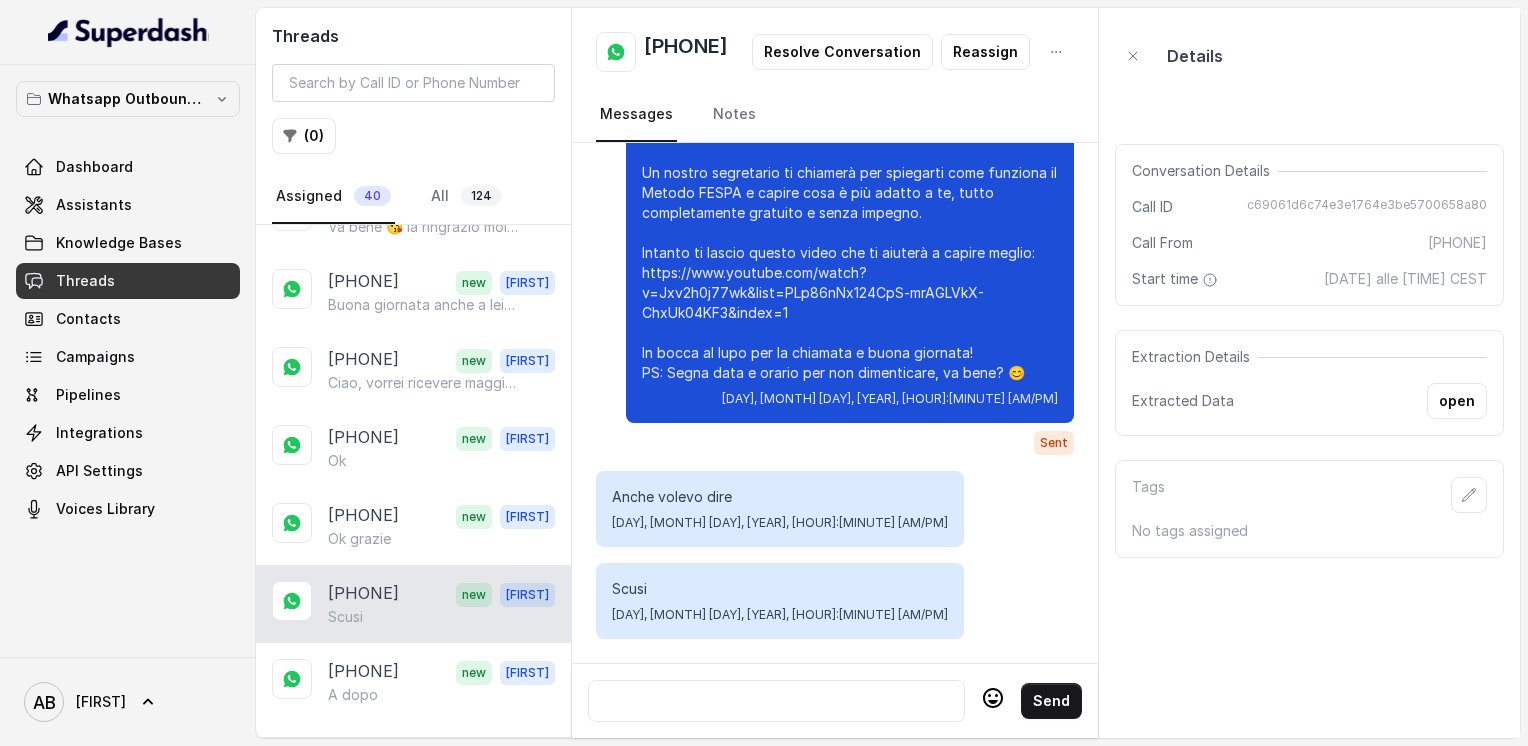 click on "Scusi" at bounding box center [441, 617] 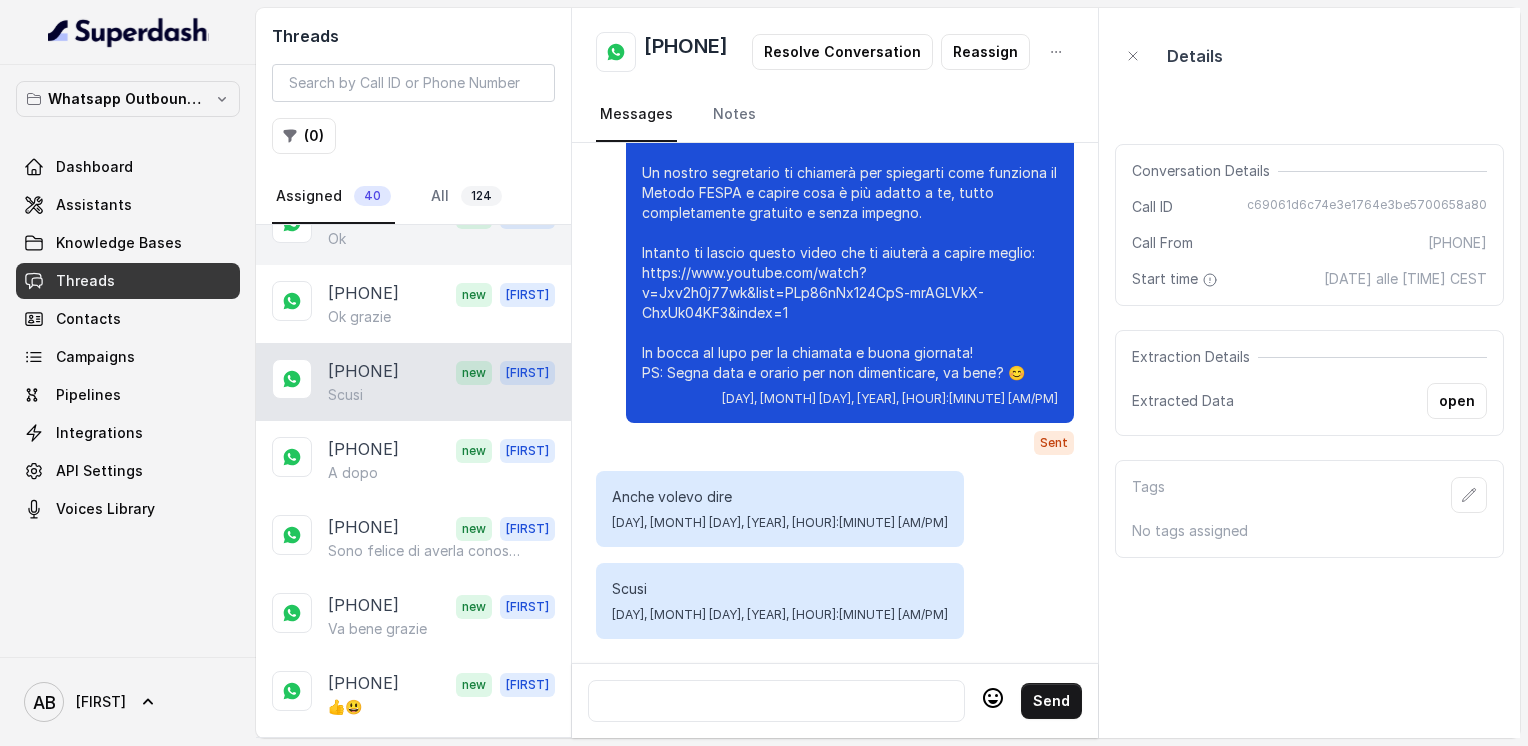 scroll, scrollTop: 974, scrollLeft: 0, axis: vertical 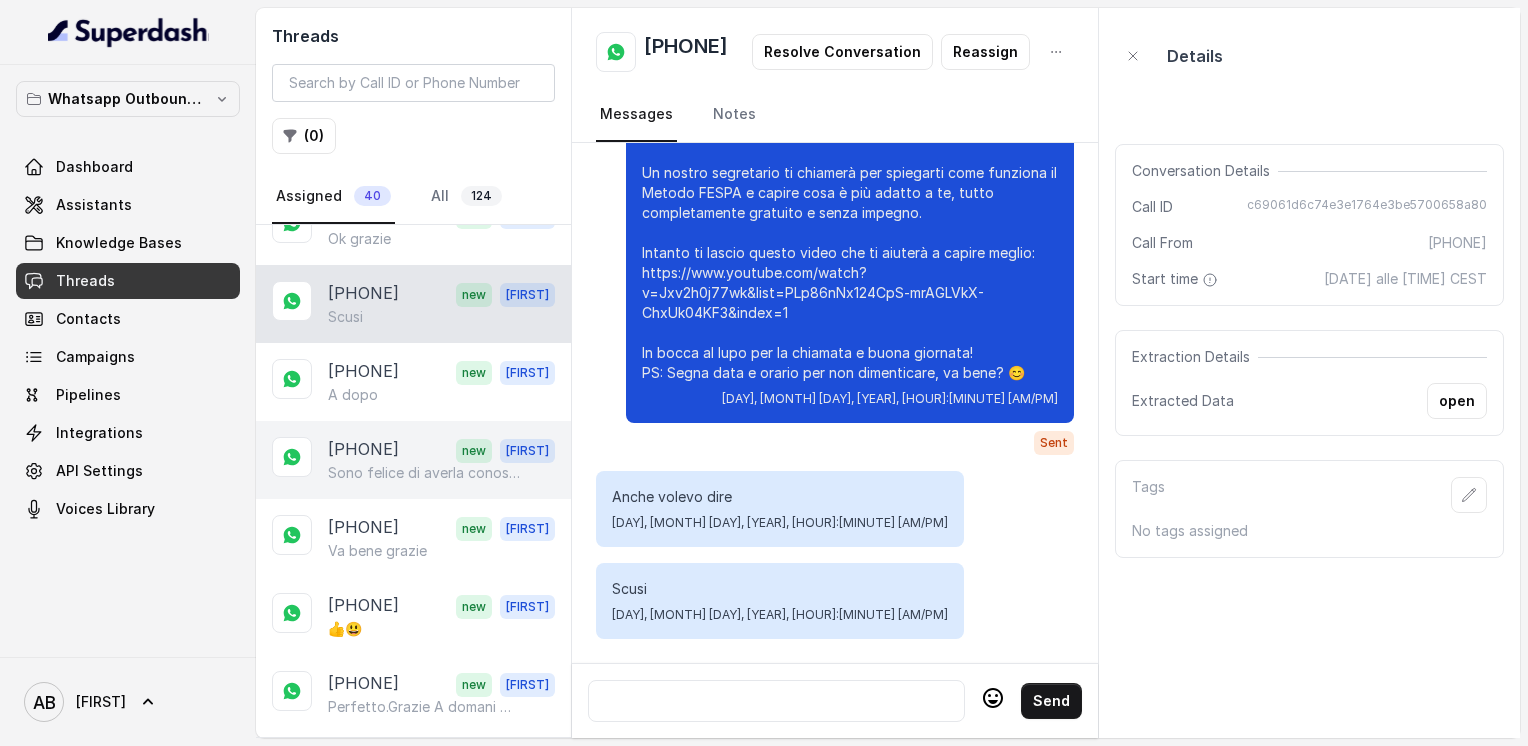 click on "Sono felice di averla conosciuta, non è facile oggi incontrare persone di rara delicatezza e sensibilità. La ringrazio moltissimo intanto ci sentiamo presto.
Buon pomeriggio. 🌹" at bounding box center [424, 473] 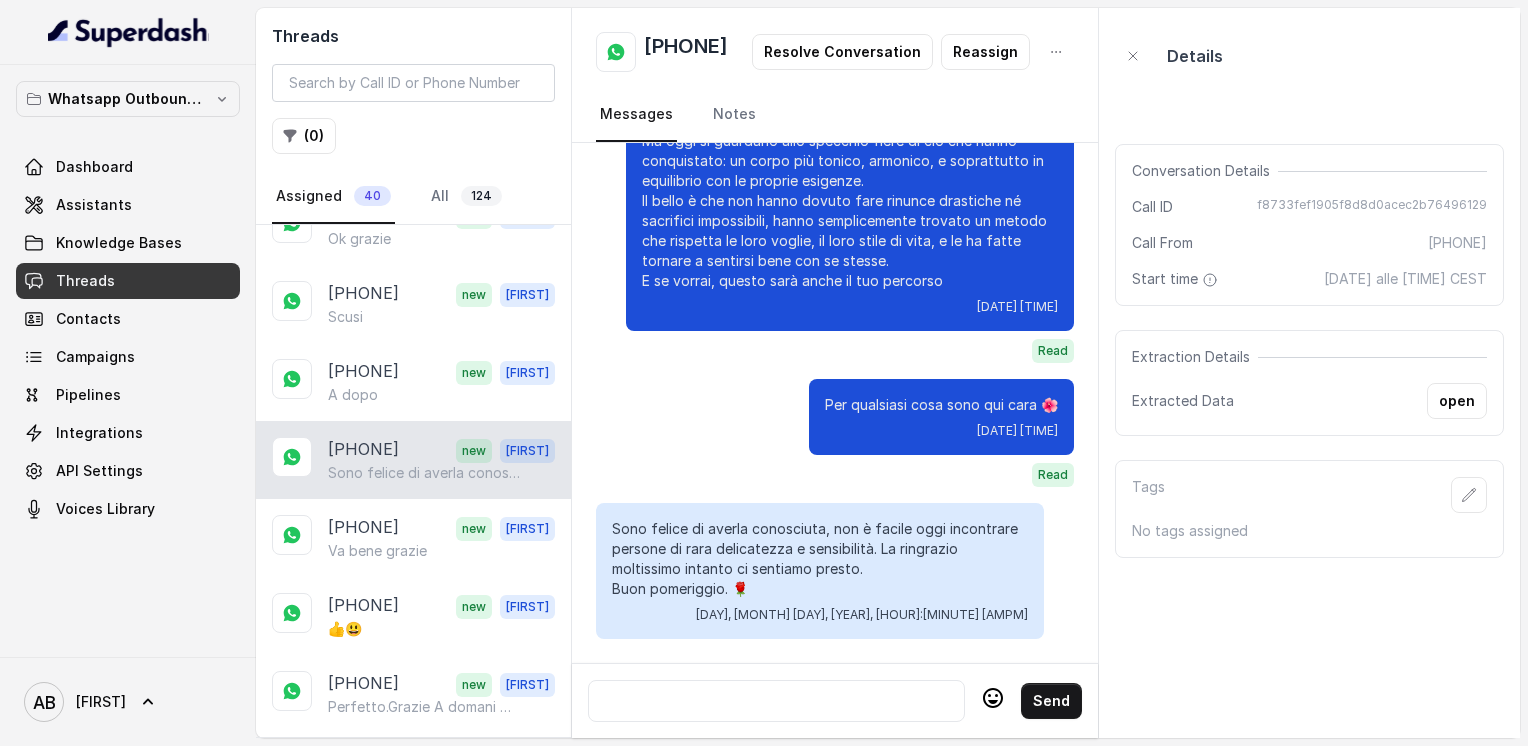 scroll, scrollTop: 2244, scrollLeft: 0, axis: vertical 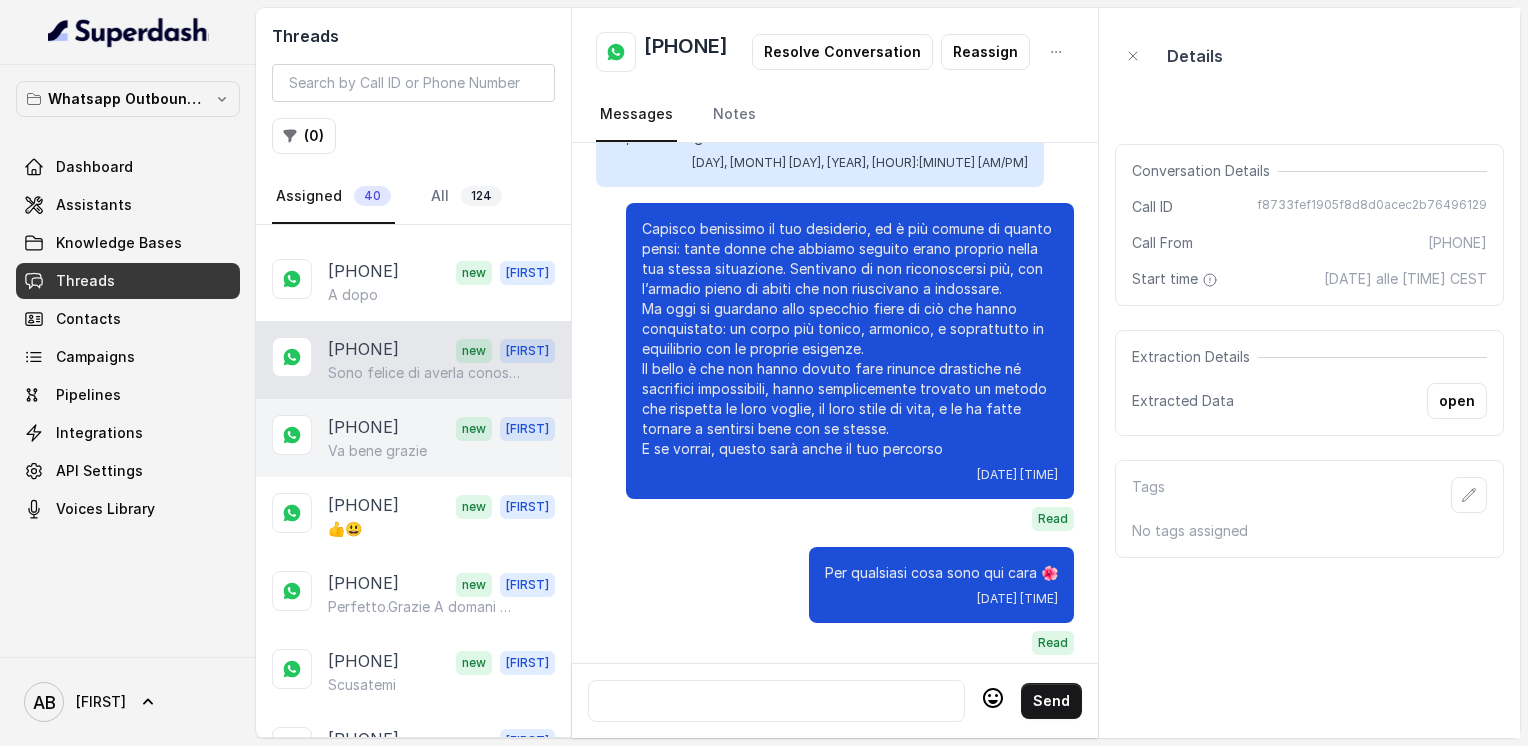 click on "new" at bounding box center [474, 429] 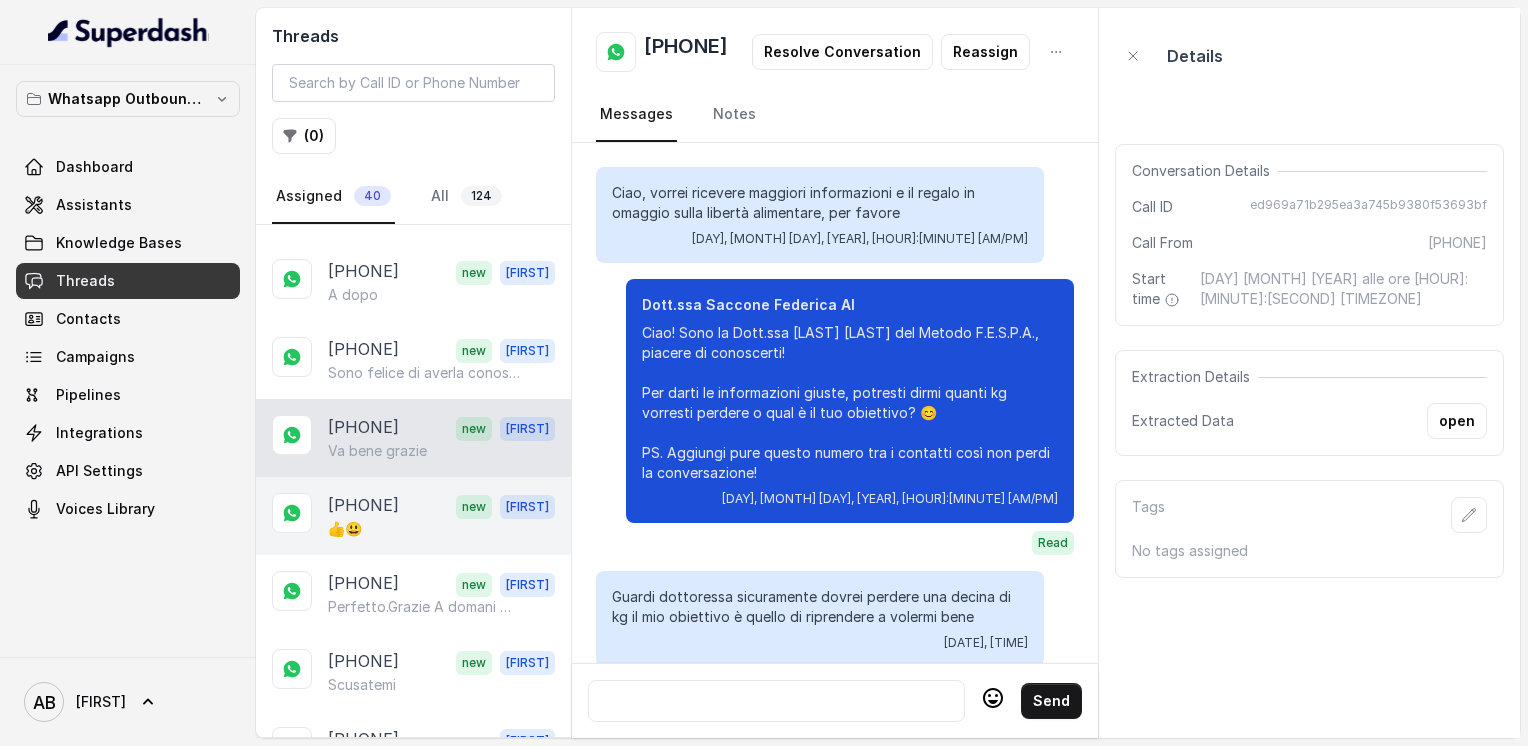 scroll, scrollTop: 2144, scrollLeft: 0, axis: vertical 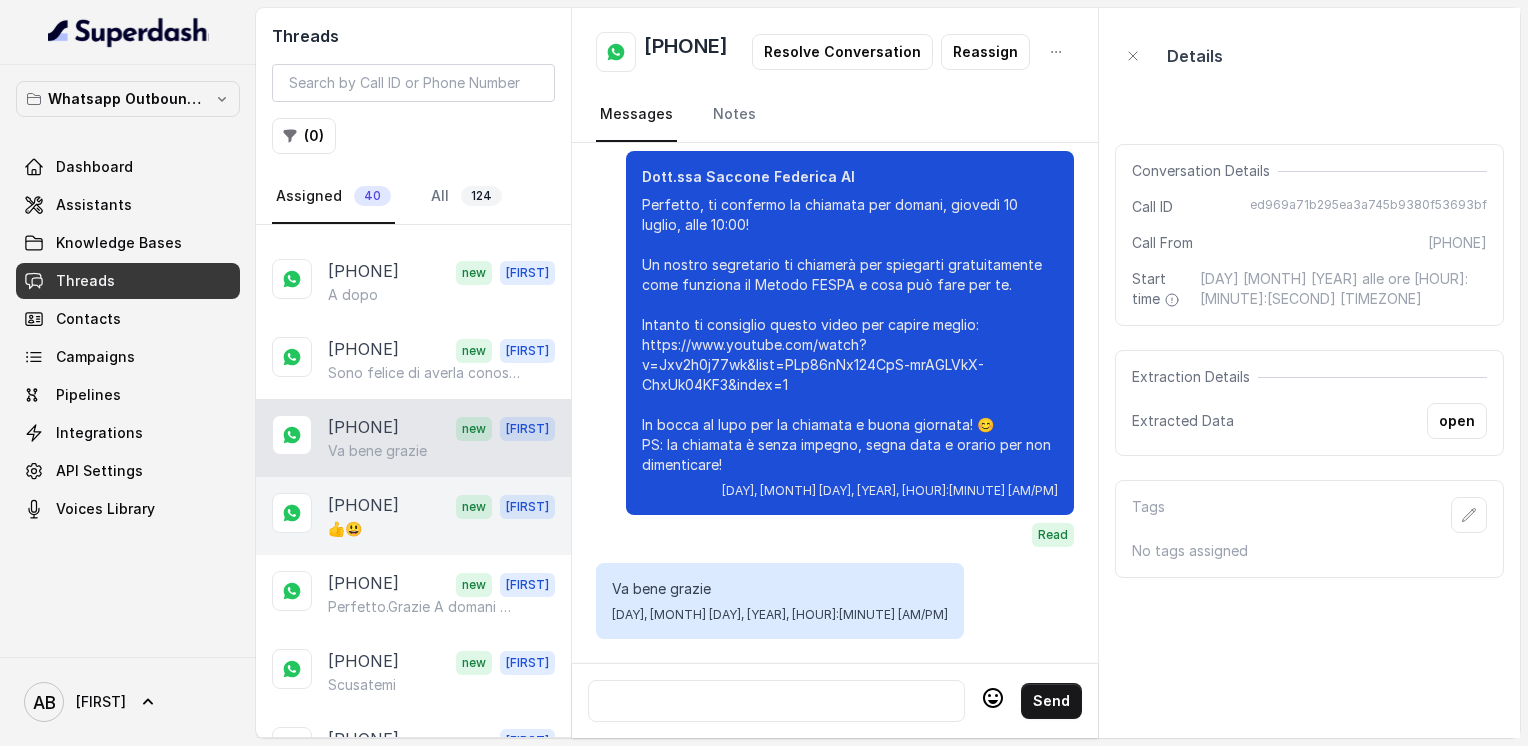 click on "👍😃" at bounding box center (441, 529) 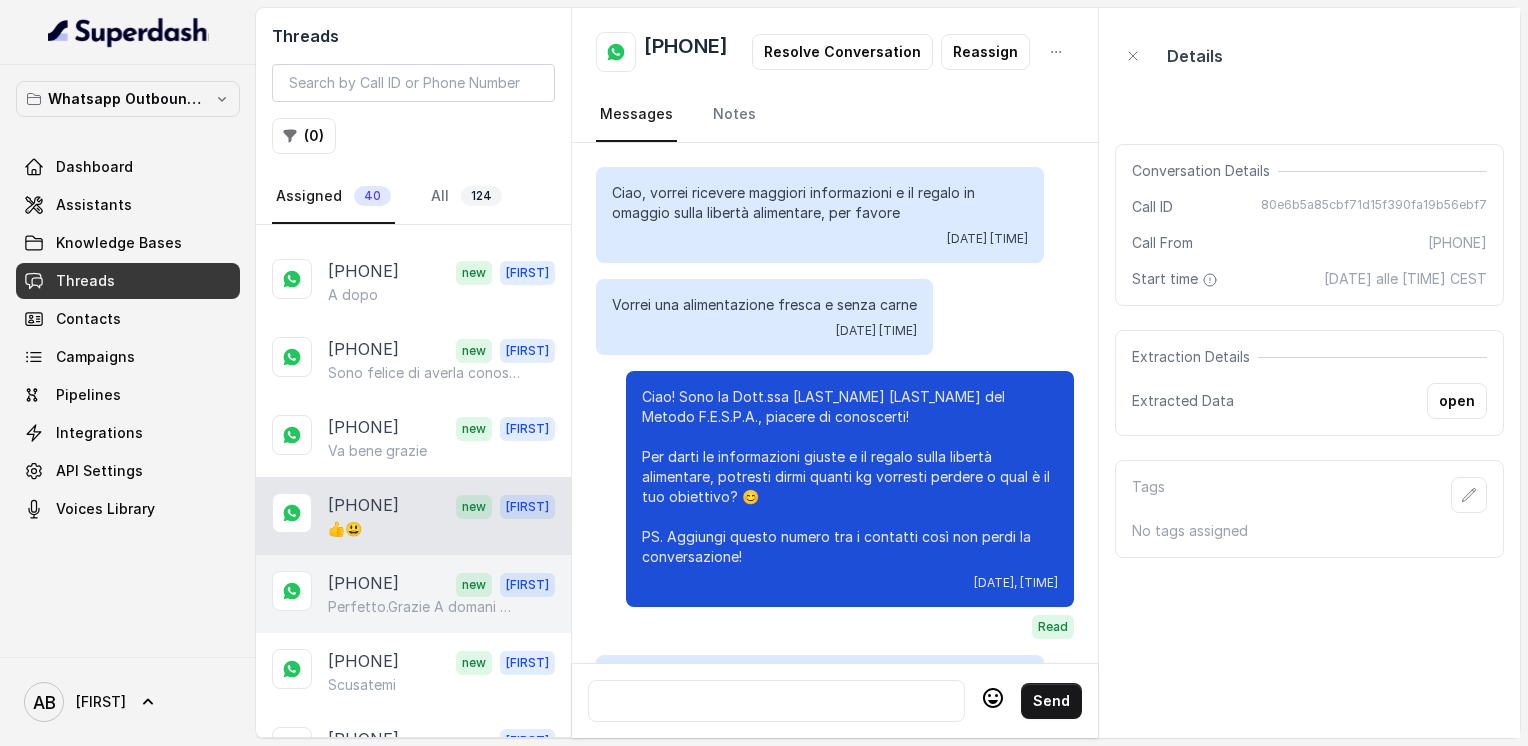 scroll, scrollTop: 3772, scrollLeft: 0, axis: vertical 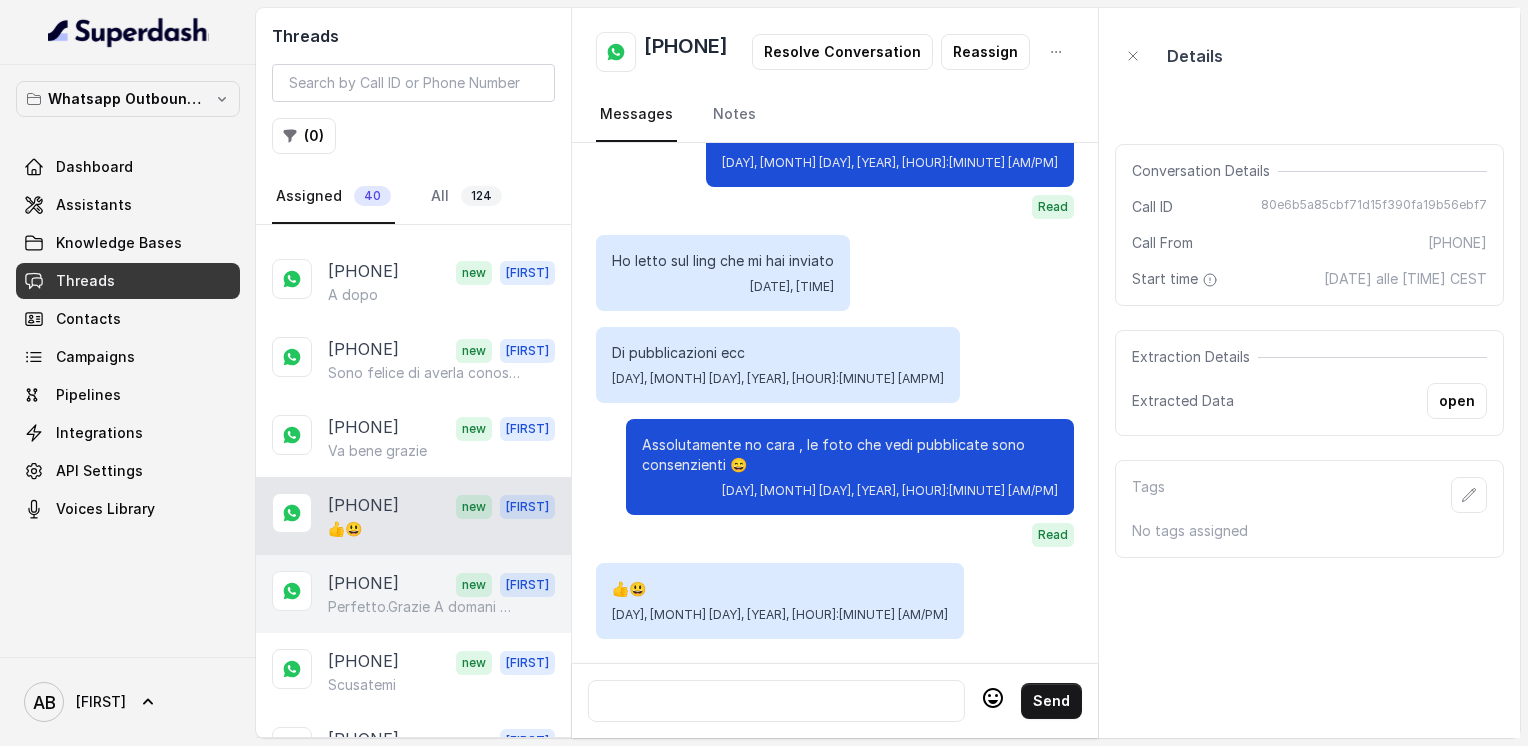 click on "Perfetto.Grazie
A domani
Guardo il video😊" at bounding box center [424, 607] 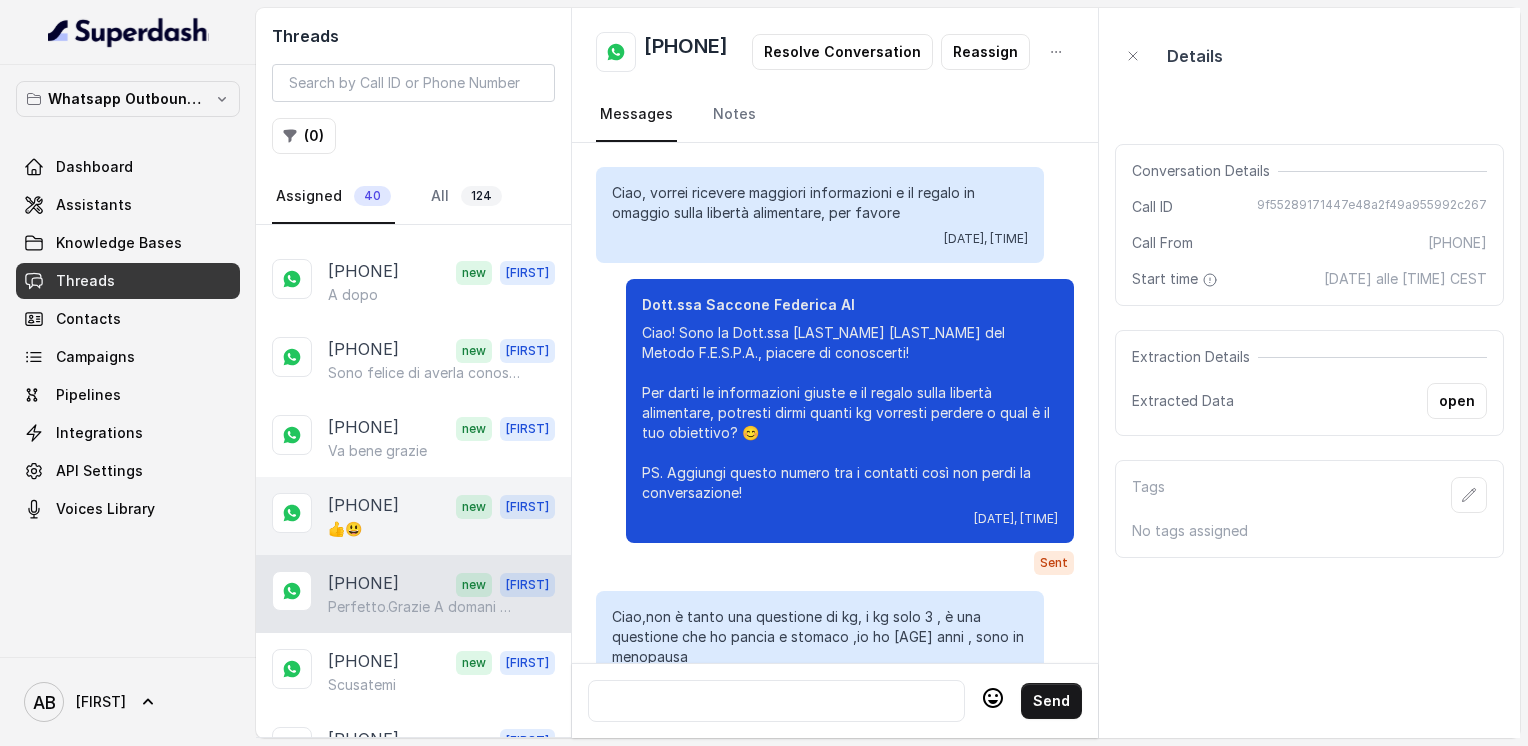 scroll, scrollTop: 1370, scrollLeft: 0, axis: vertical 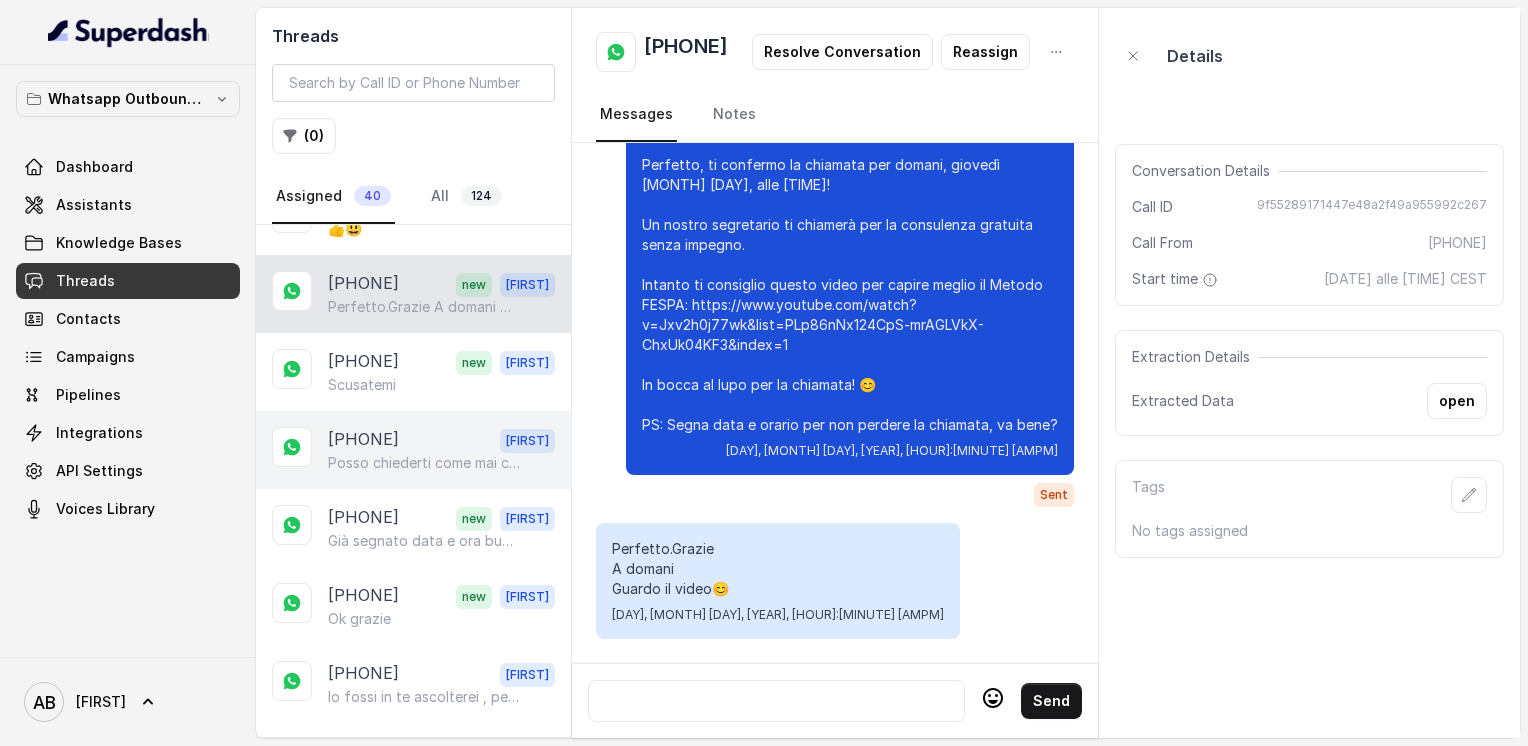 click on "[PHONE] [NAME] Posso chiederti come mai cara ?" at bounding box center (413, 450) 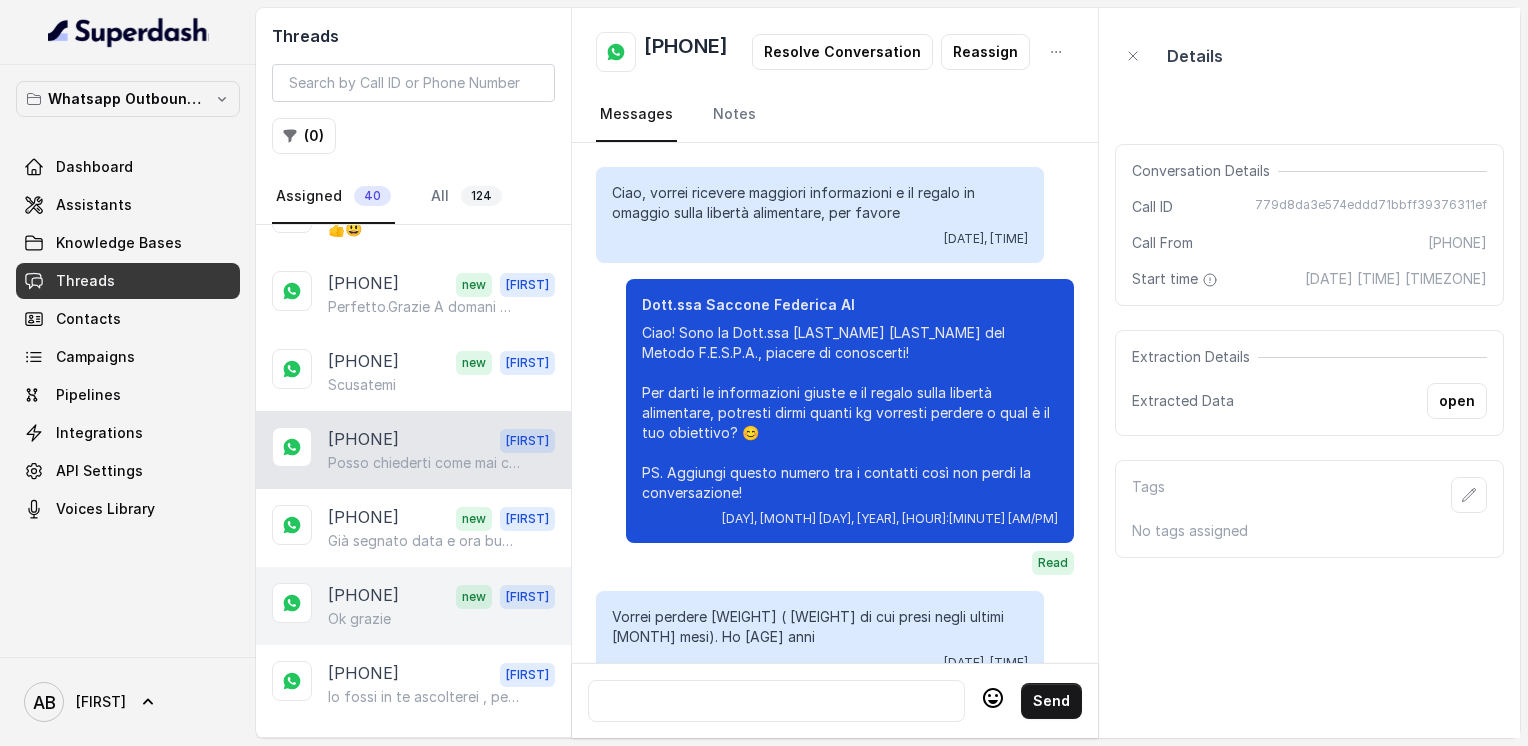 scroll, scrollTop: 2592, scrollLeft: 0, axis: vertical 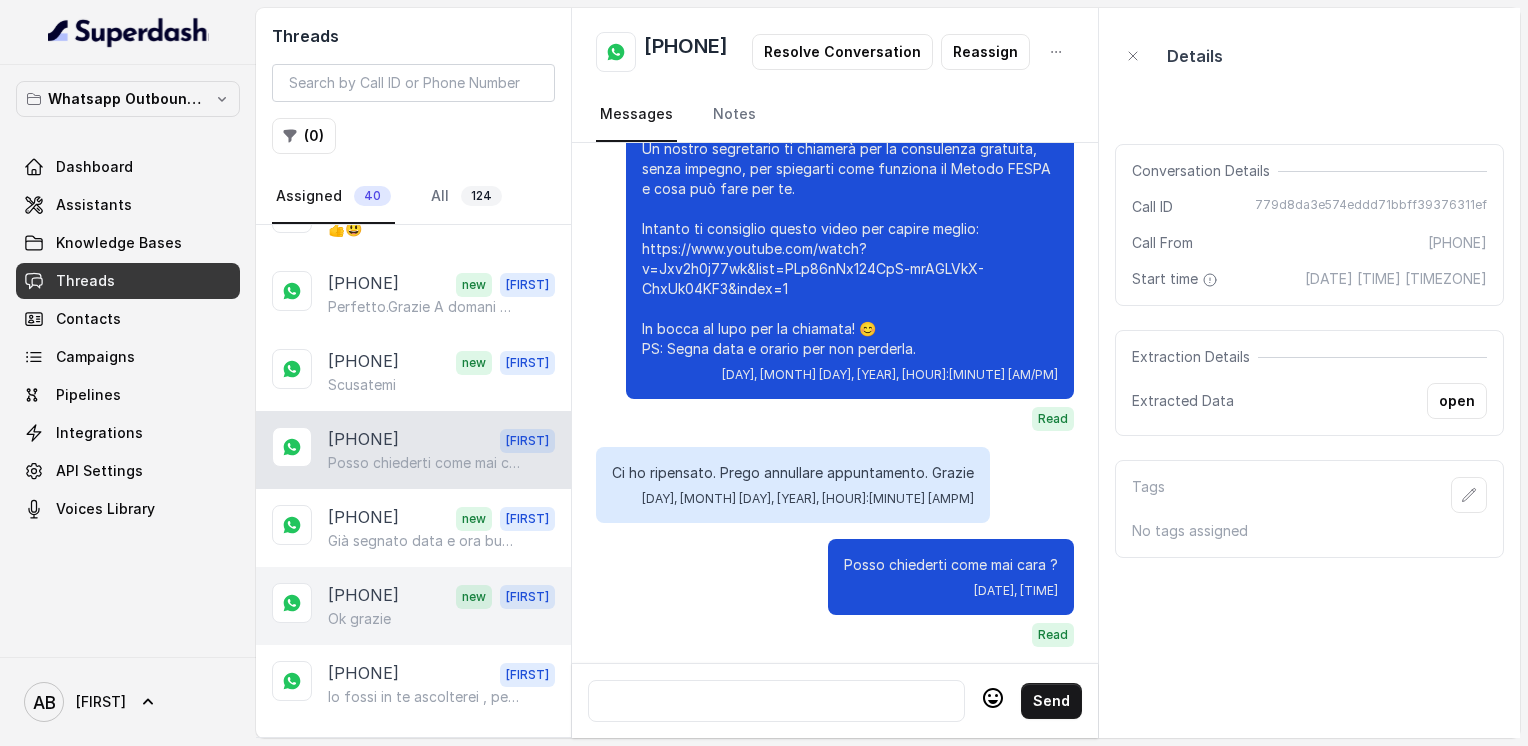 click on "[PHONE] new [FIRST] Ok grazie" at bounding box center [413, 606] 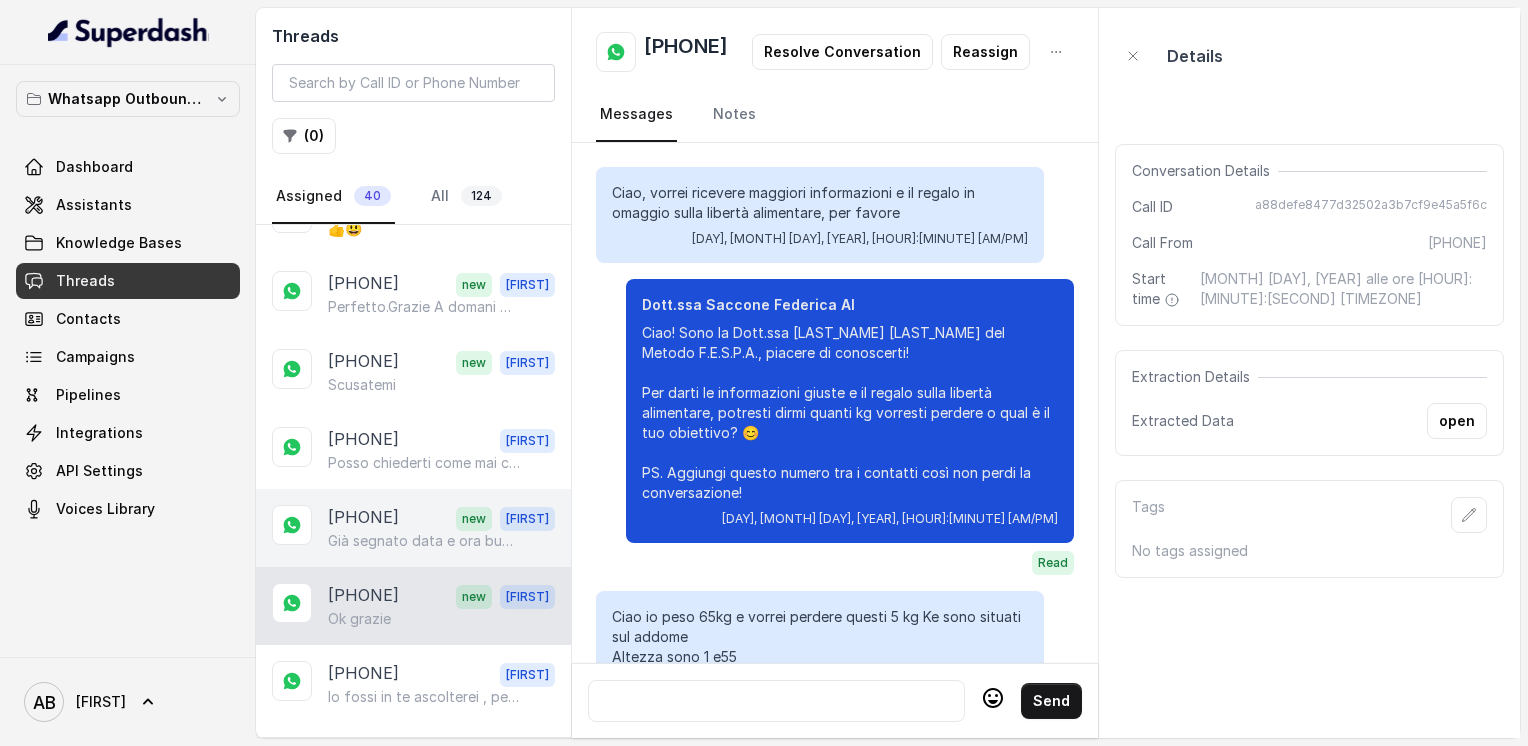 scroll, scrollTop: 1716, scrollLeft: 0, axis: vertical 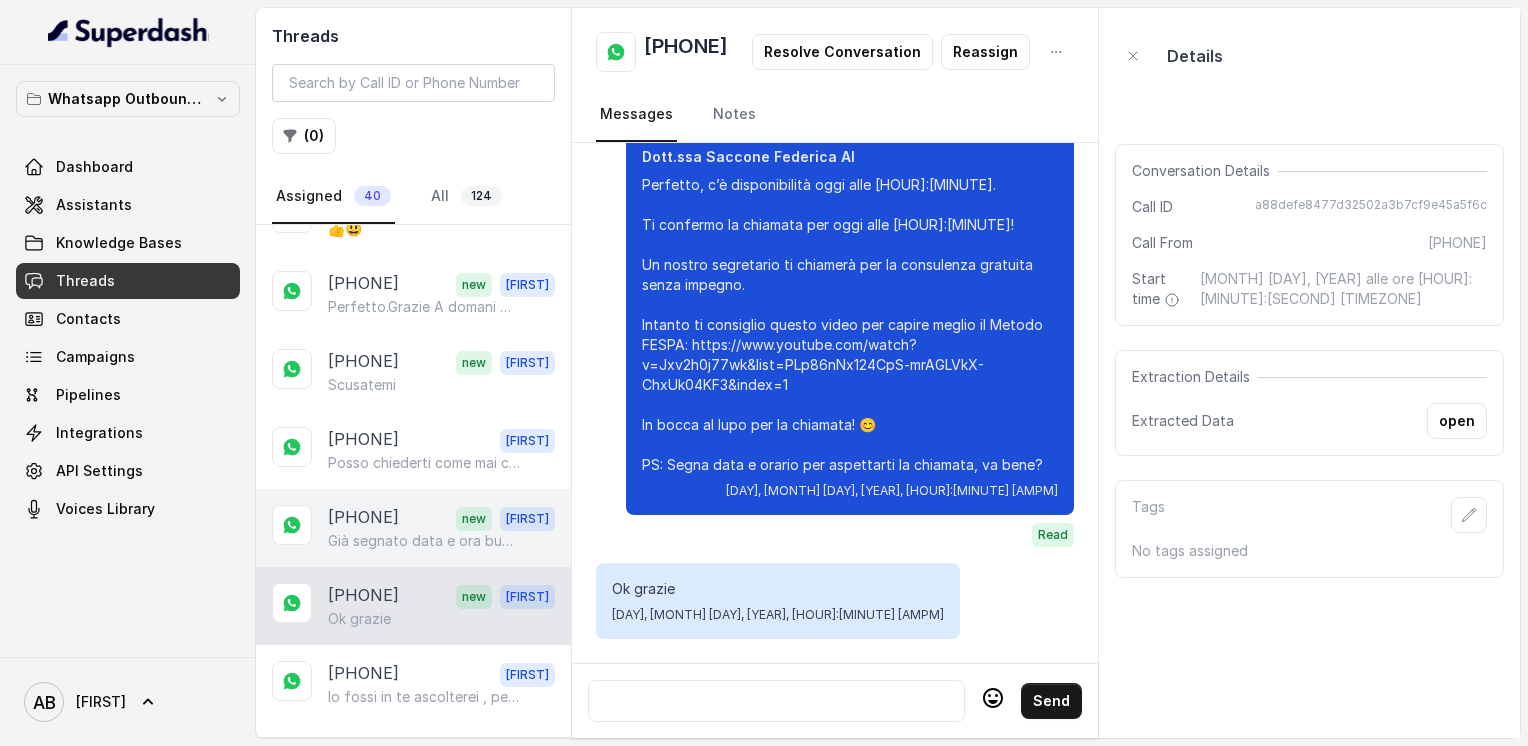 click on "[PHONE]" at bounding box center (363, 518) 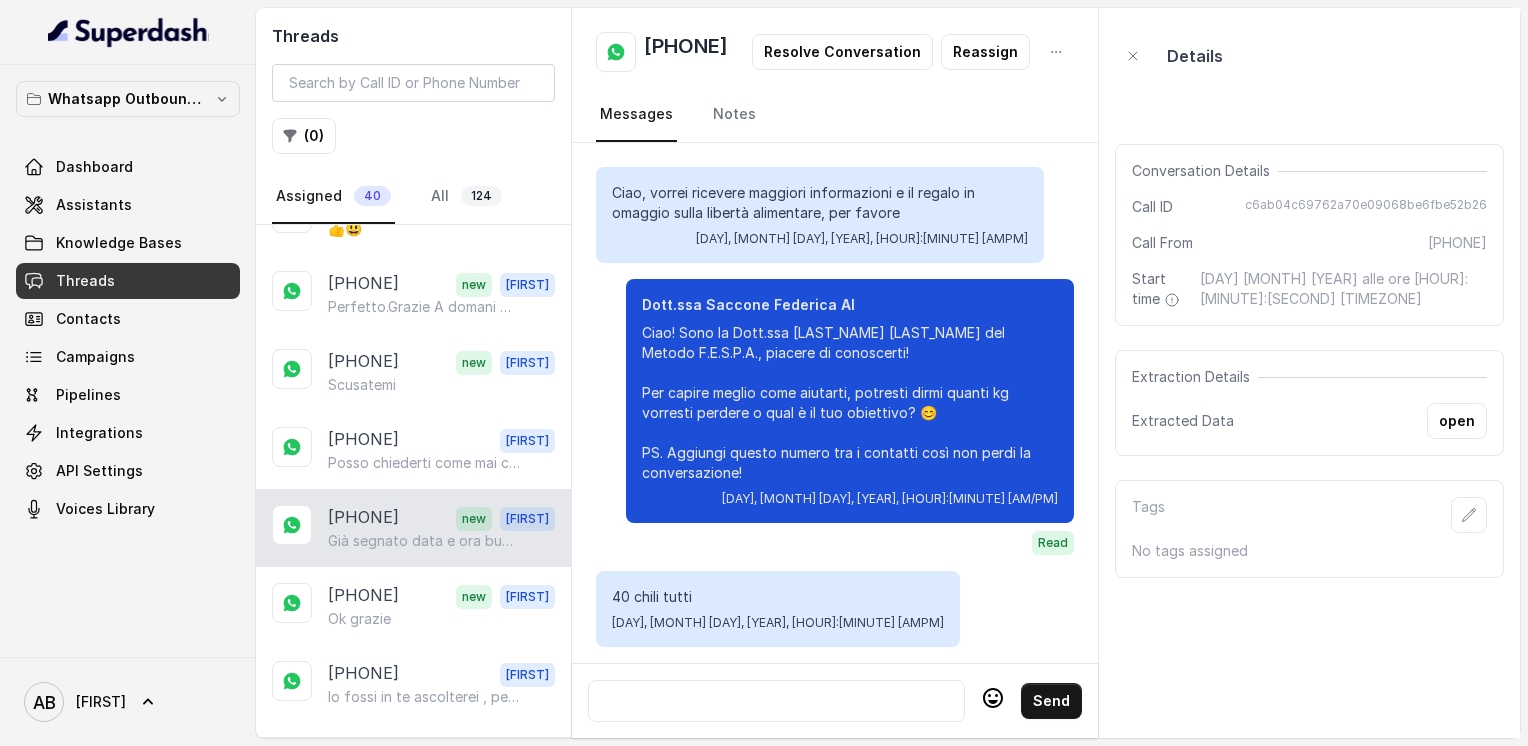 scroll, scrollTop: 2888, scrollLeft: 0, axis: vertical 